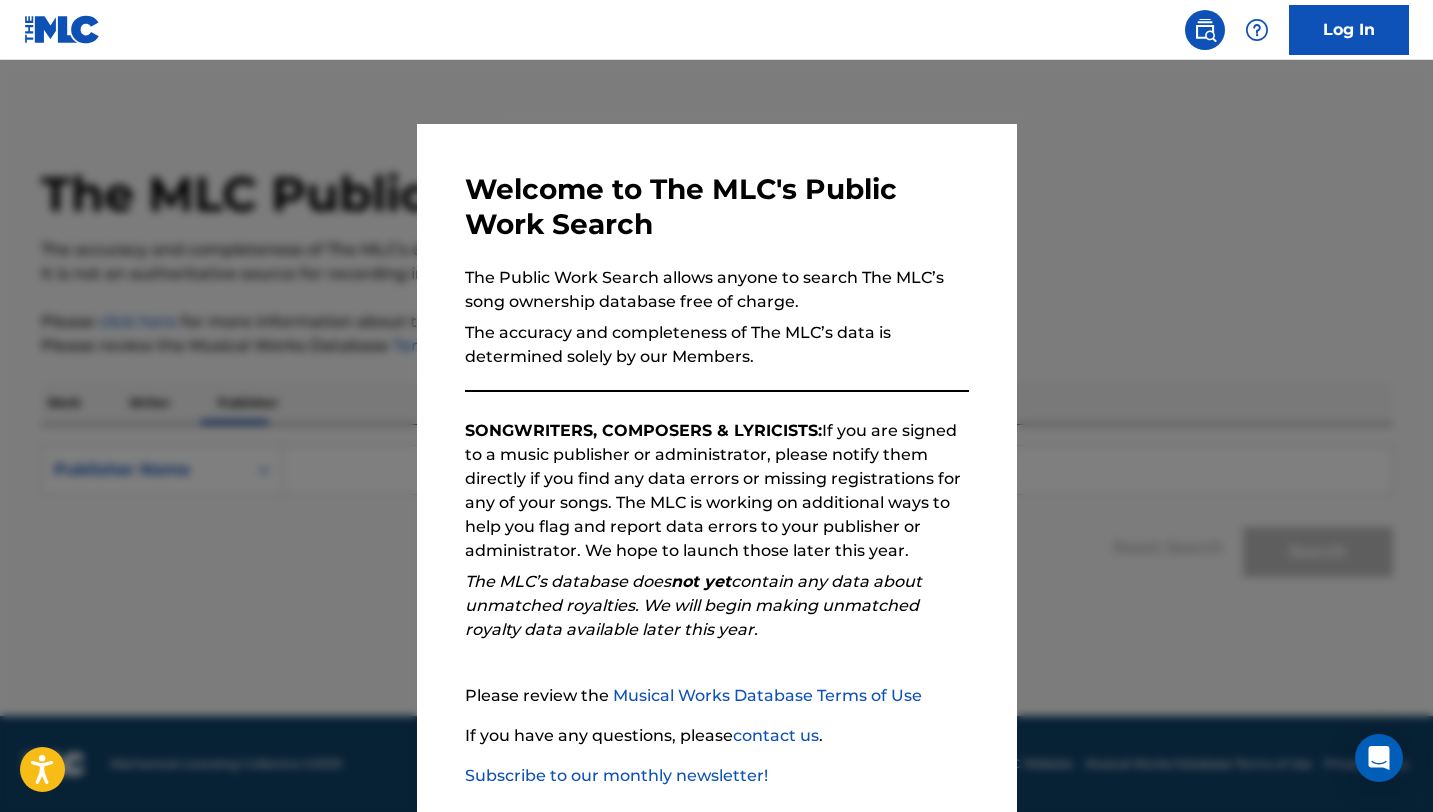 scroll, scrollTop: 0, scrollLeft: 0, axis: both 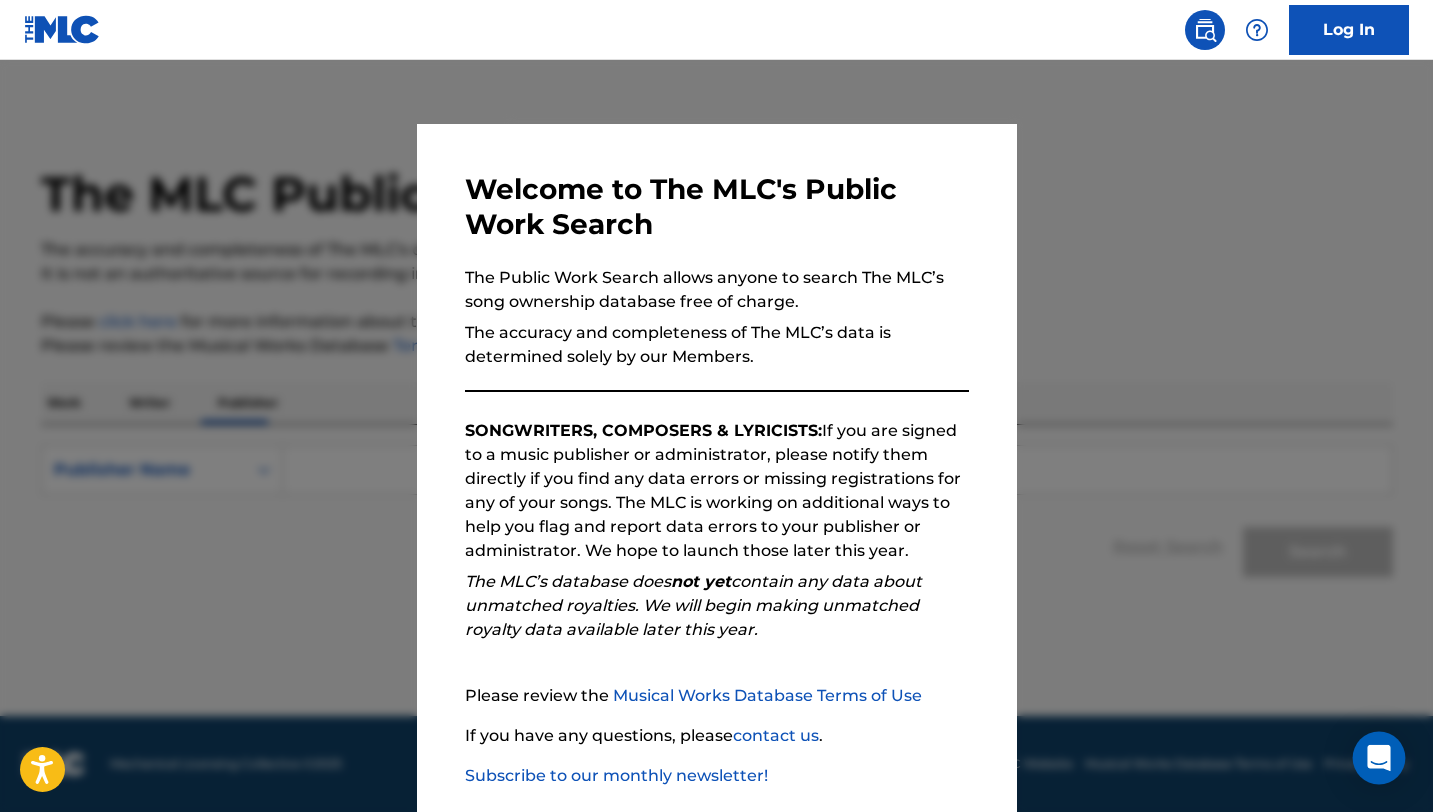 click 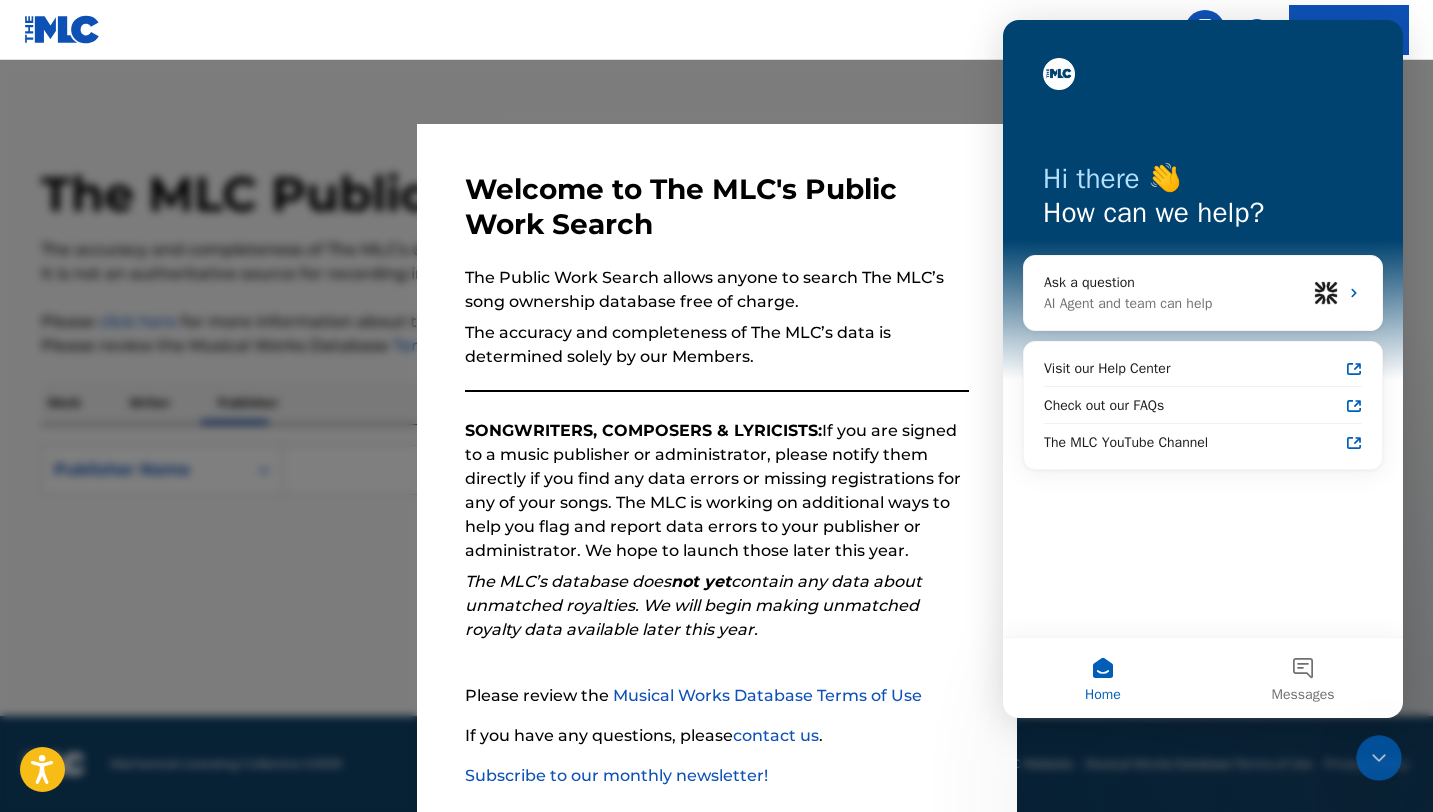 scroll, scrollTop: 0, scrollLeft: 0, axis: both 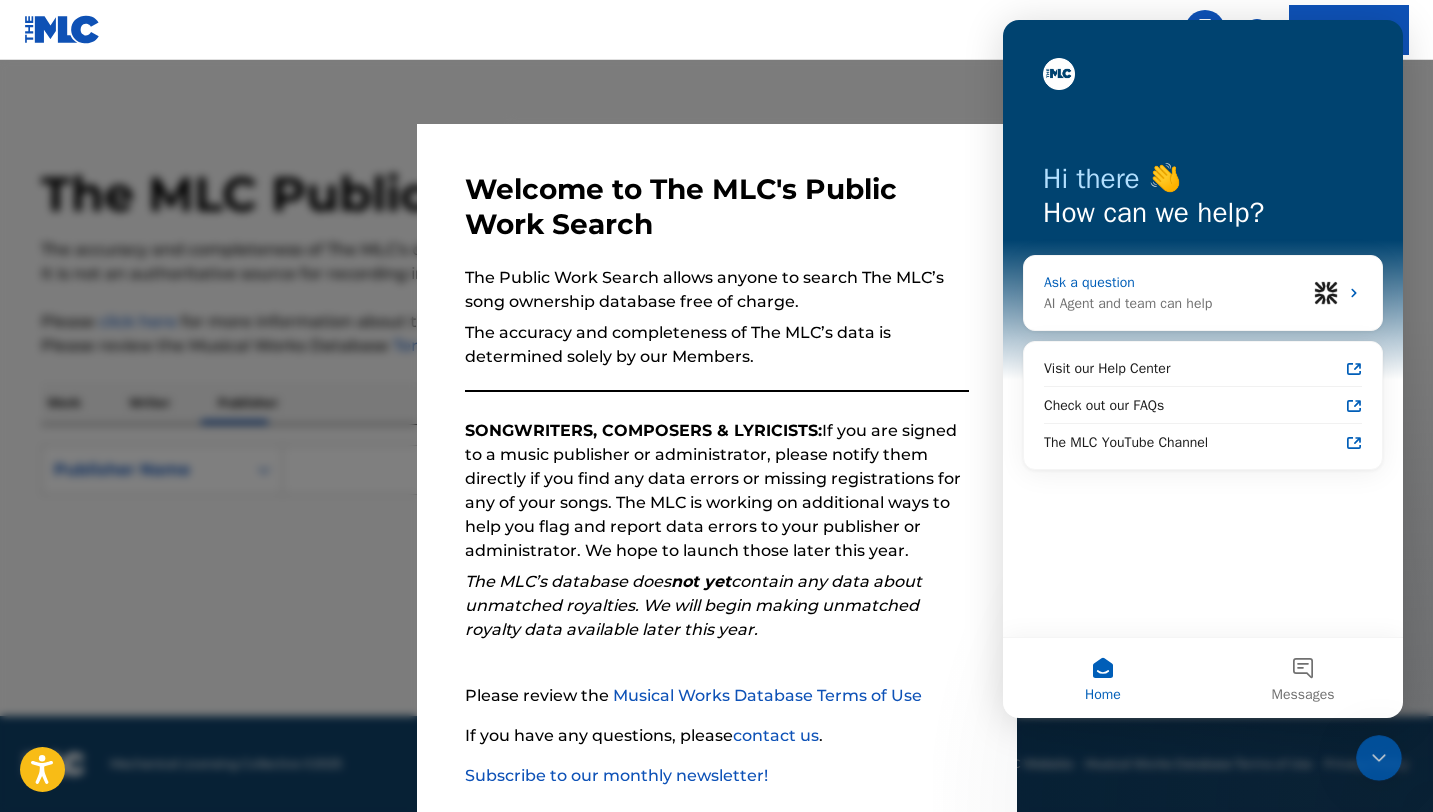 click on "Ask a question AI Agent and team can help" at bounding box center [1203, 293] 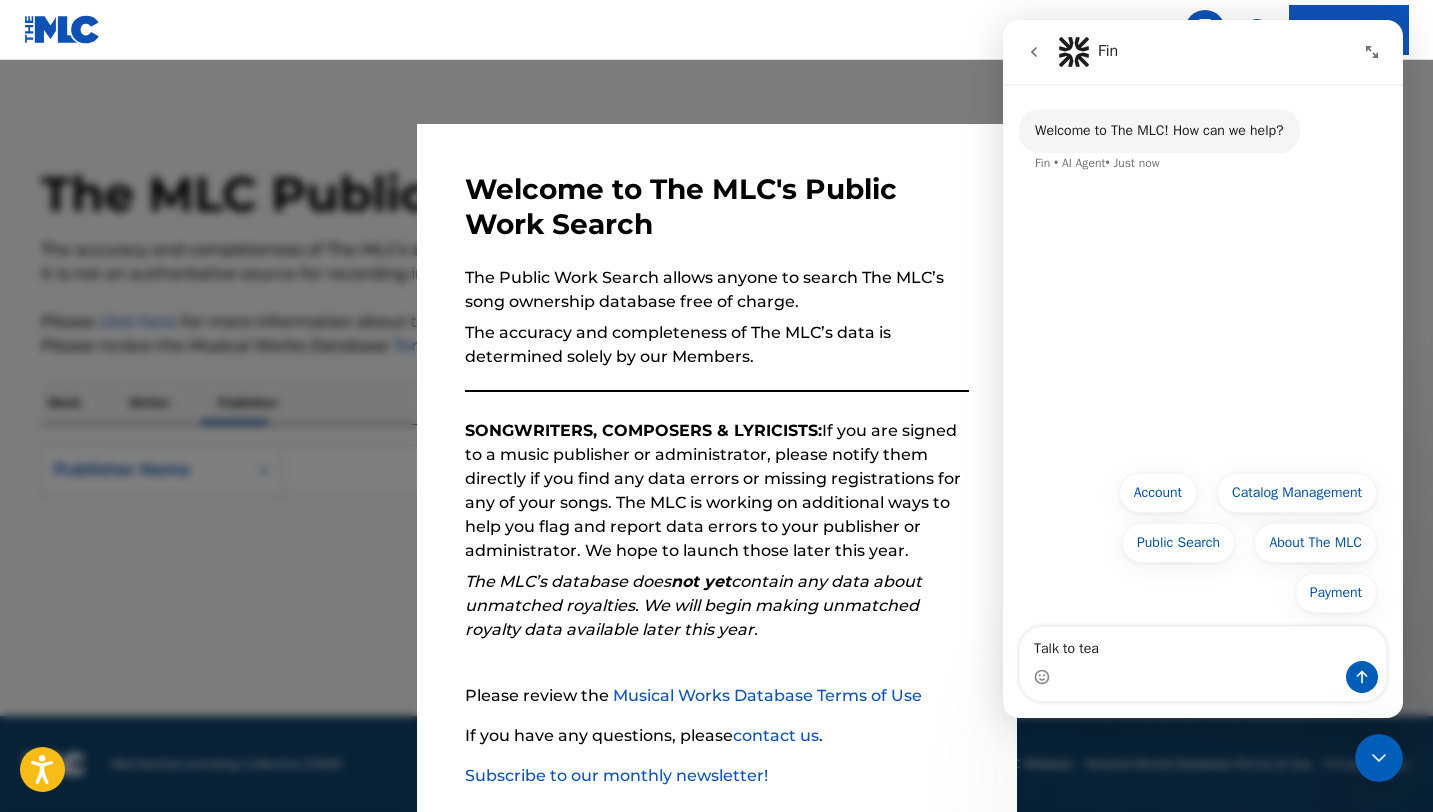 type on "Talk to team" 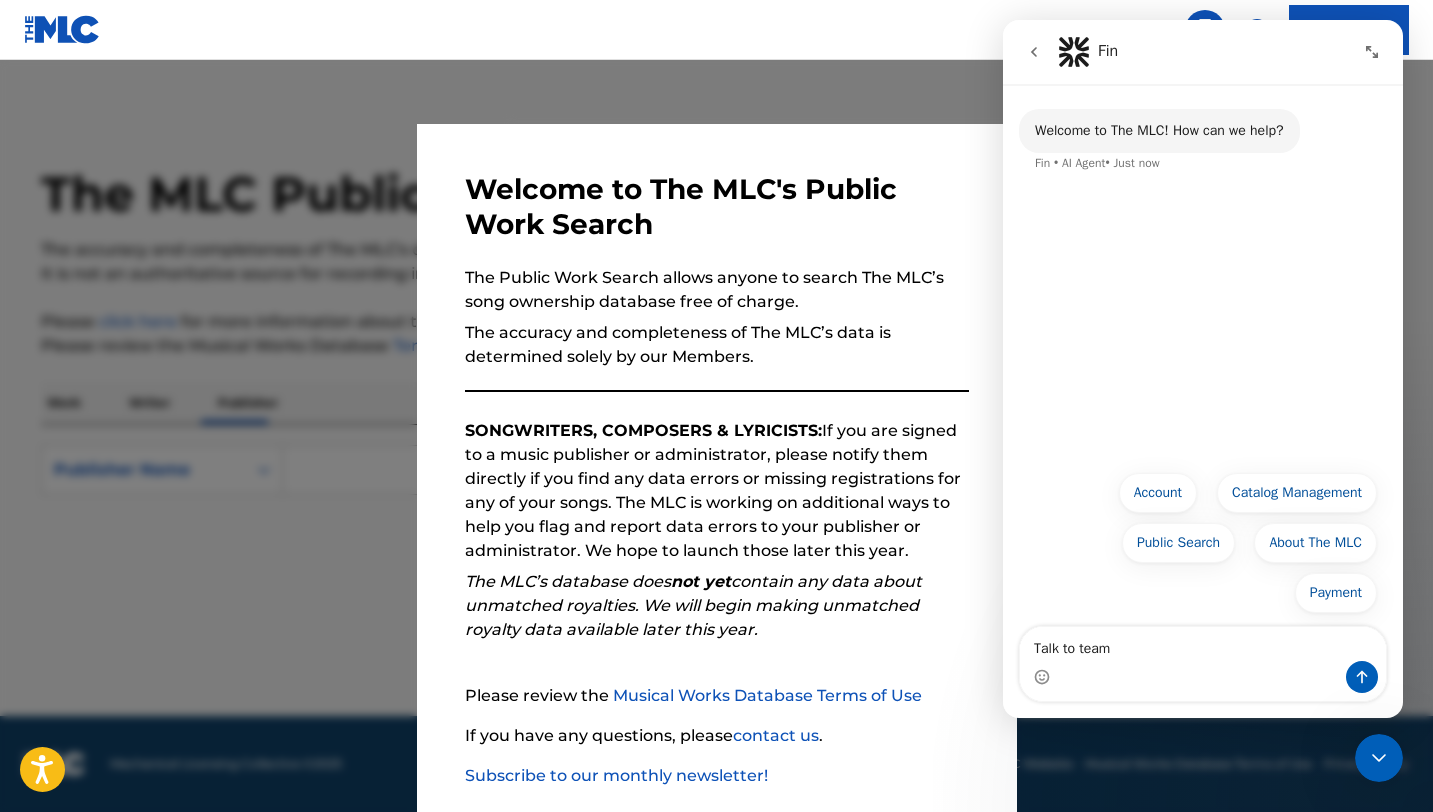 type 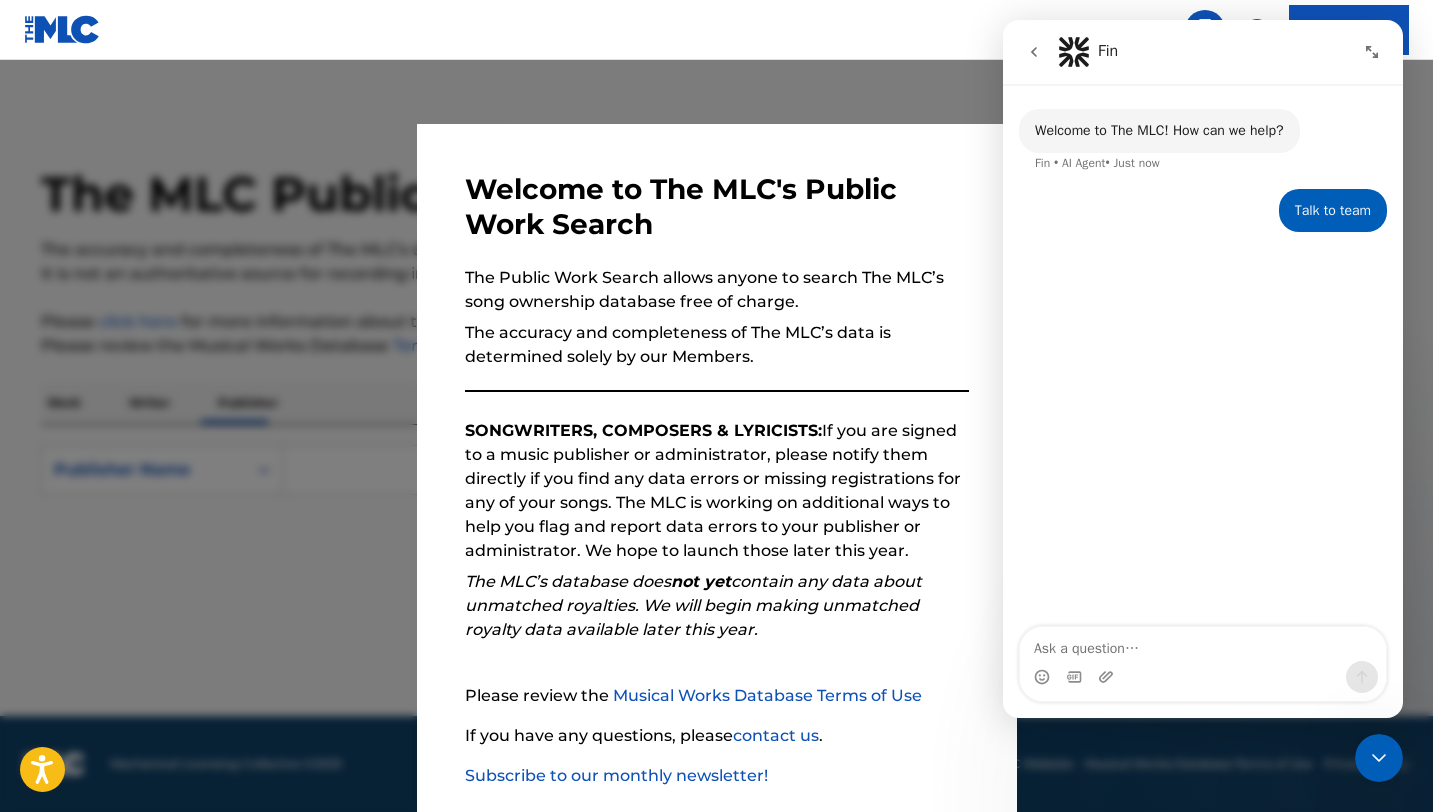 drag, startPoint x: 1384, startPoint y: 771, endPoint x: 2641, endPoint y: 1346, distance: 1382.2714 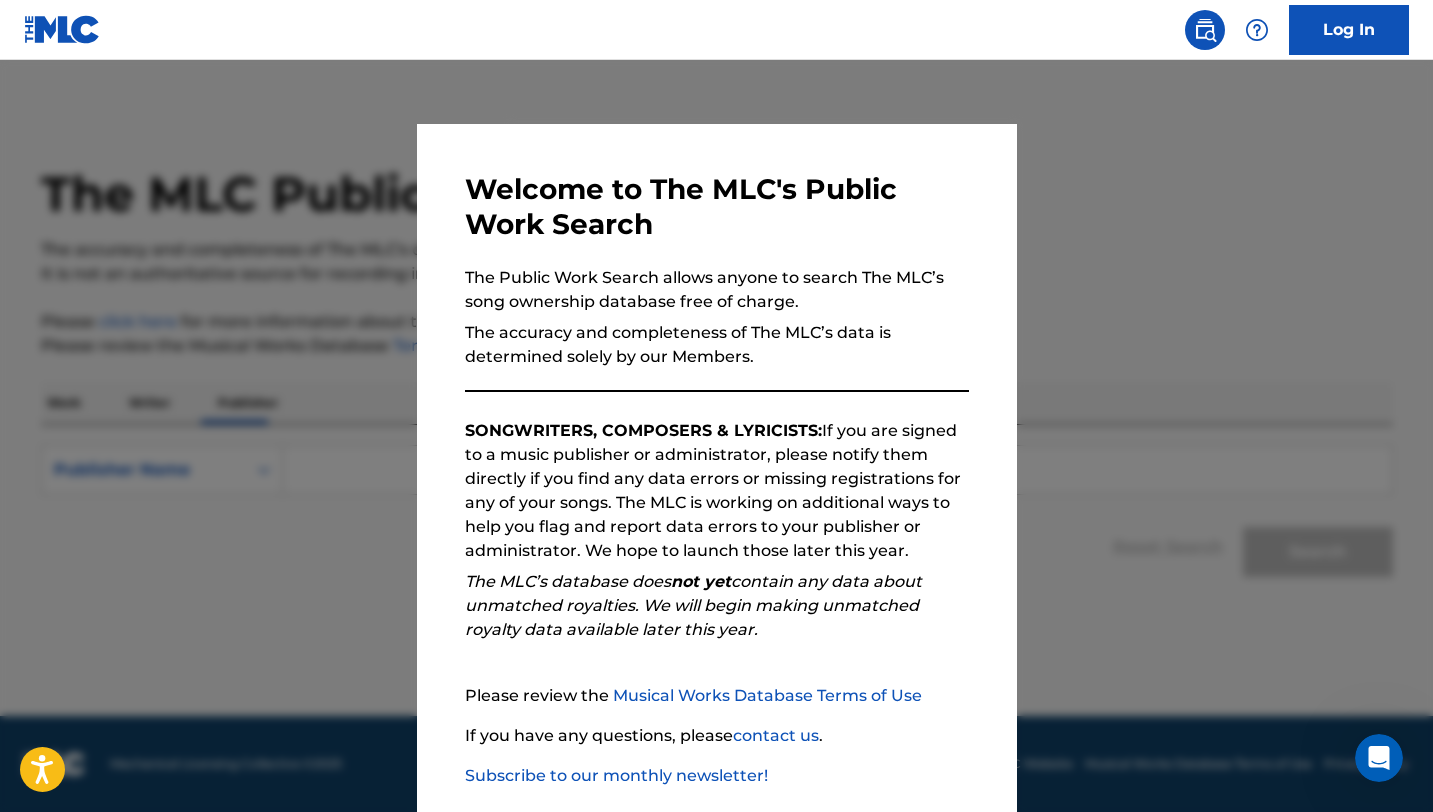 scroll, scrollTop: 0, scrollLeft: 0, axis: both 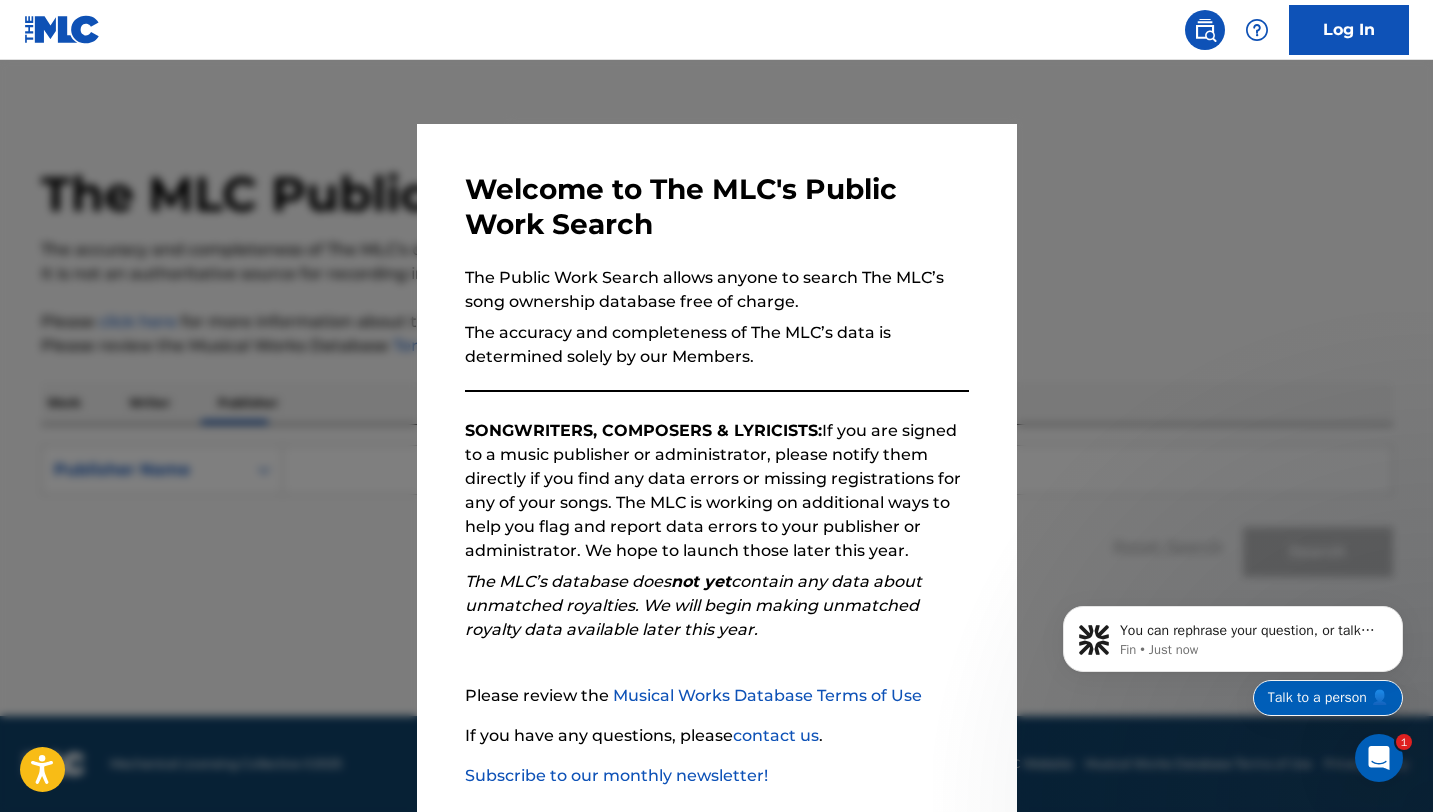 click on "Talk to a person 👤" at bounding box center [1328, 698] 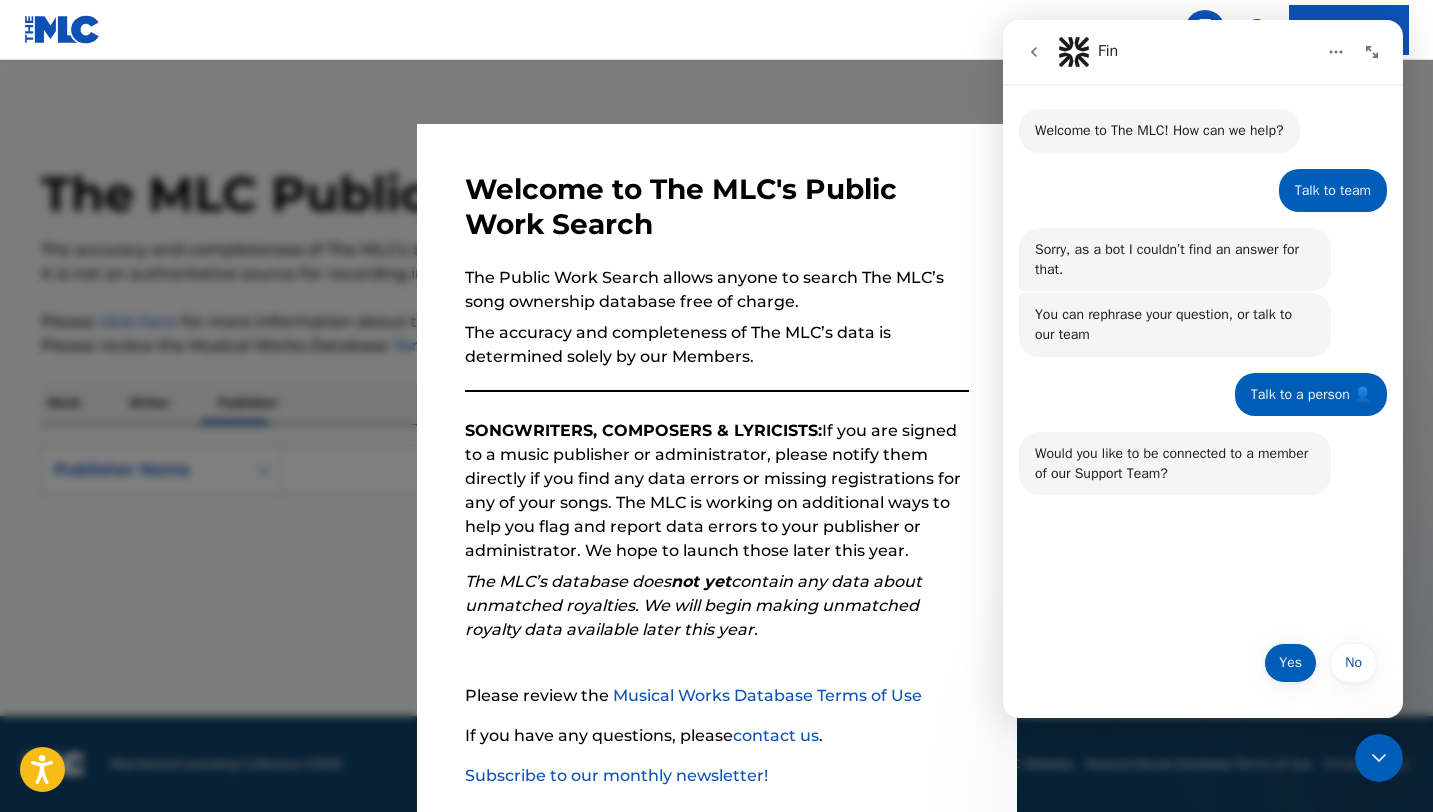 click on "Yes" at bounding box center (1290, 663) 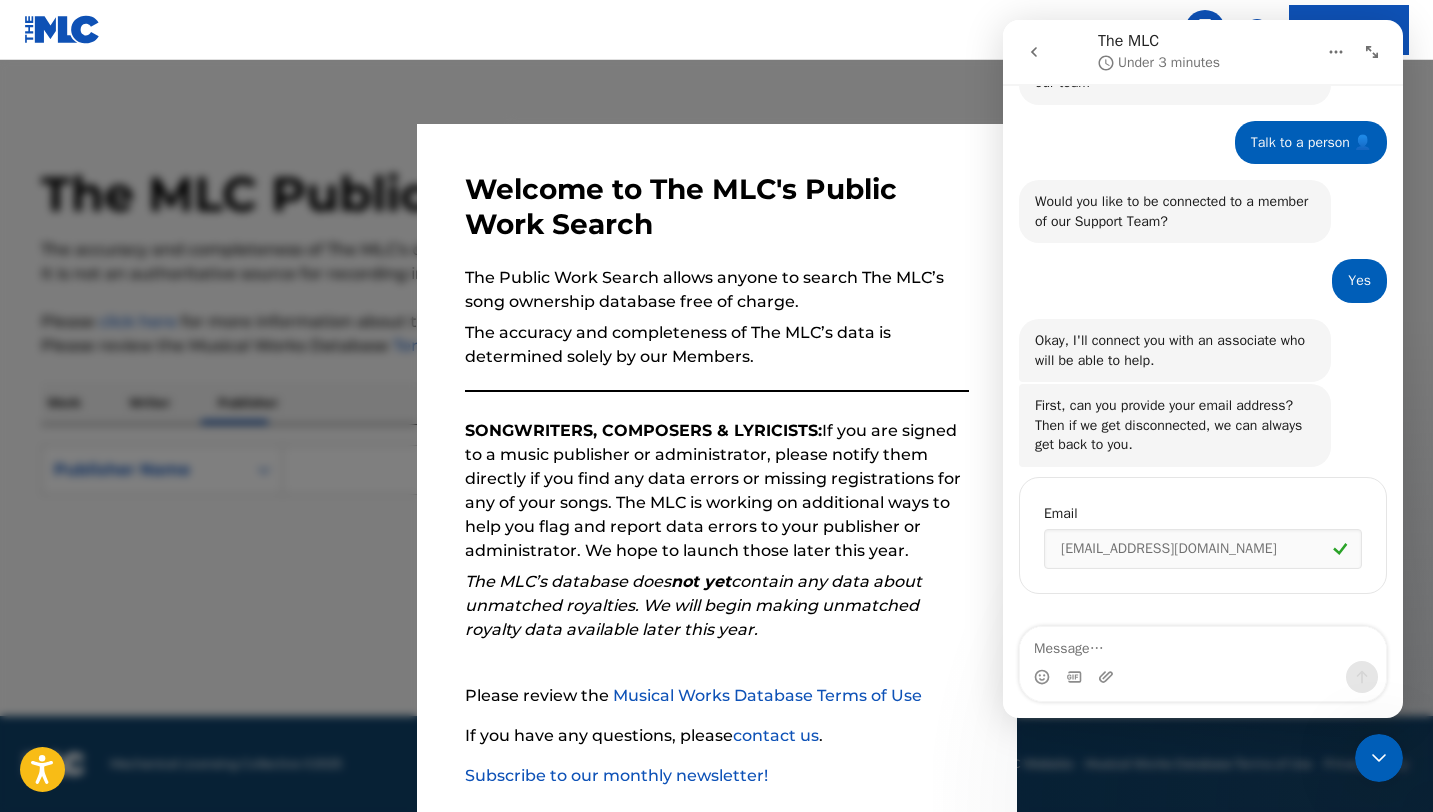 scroll, scrollTop: 253, scrollLeft: 0, axis: vertical 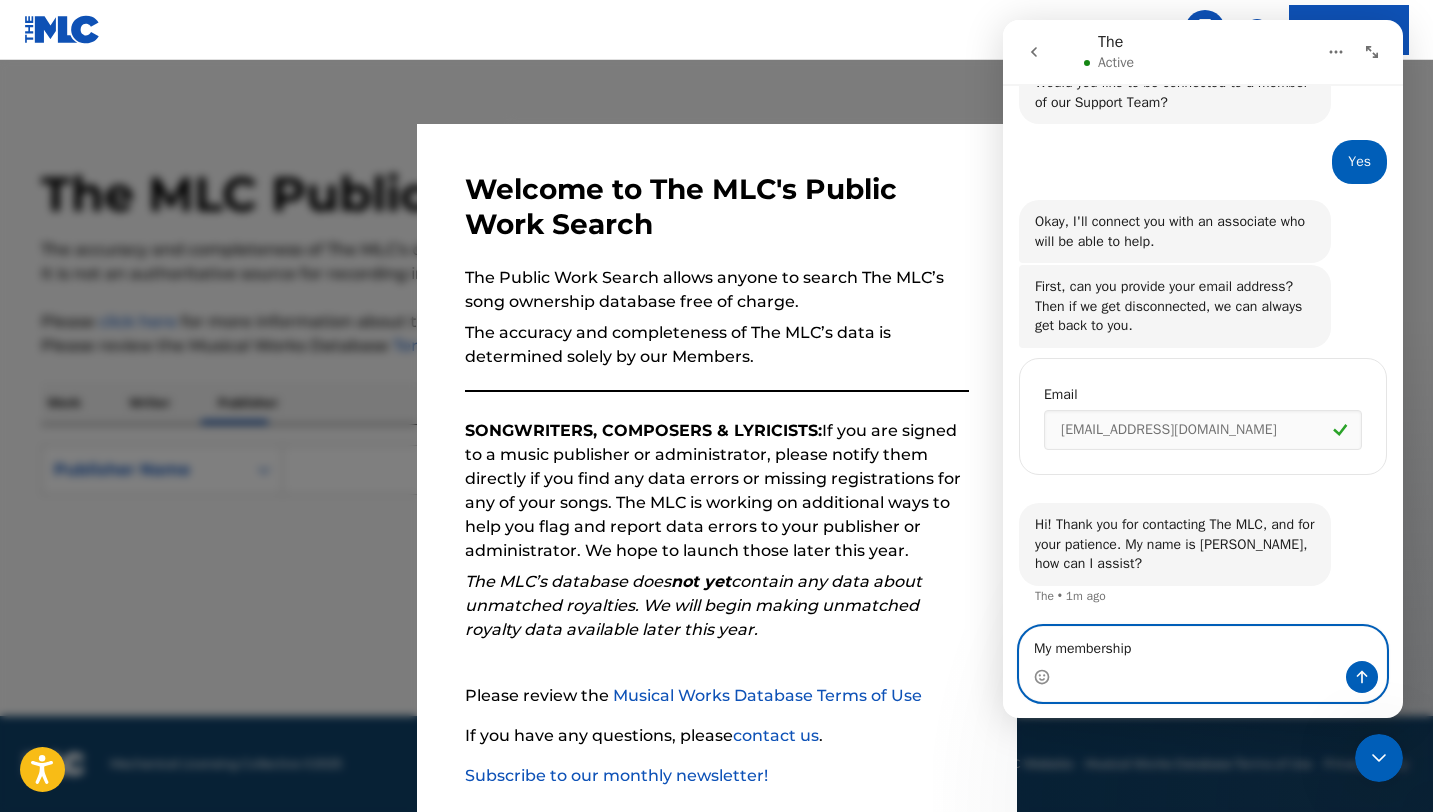 type on "My membership" 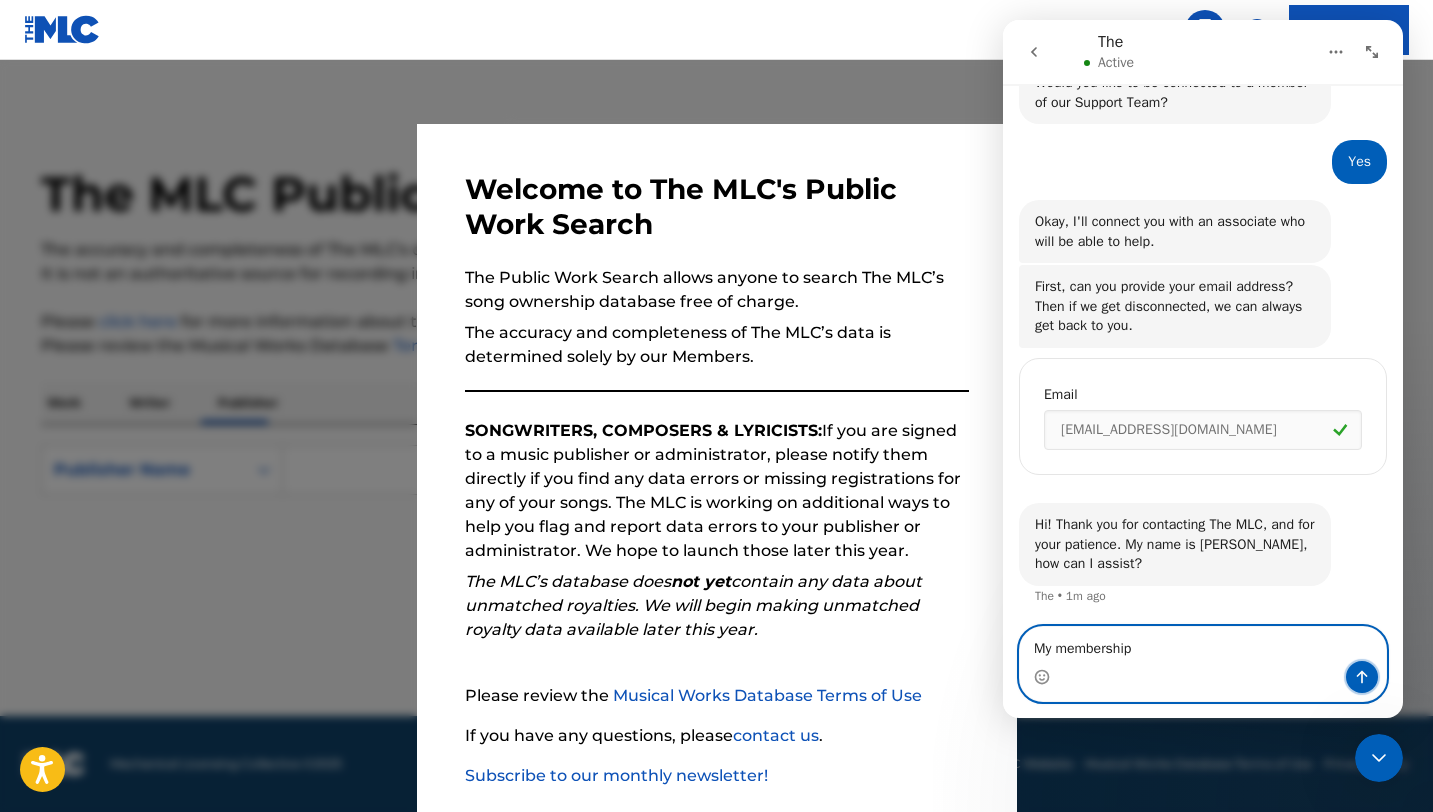 click at bounding box center (1362, 677) 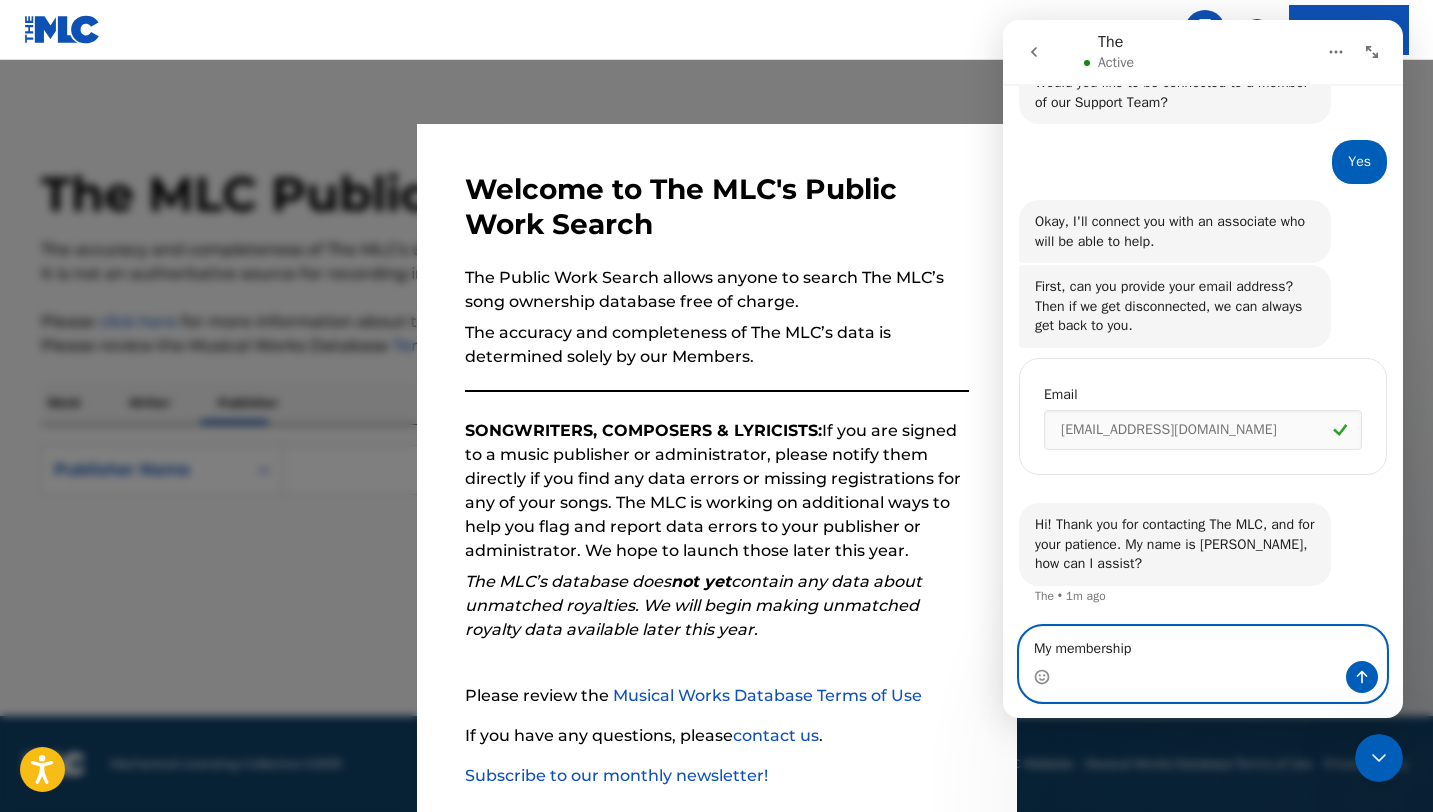 type 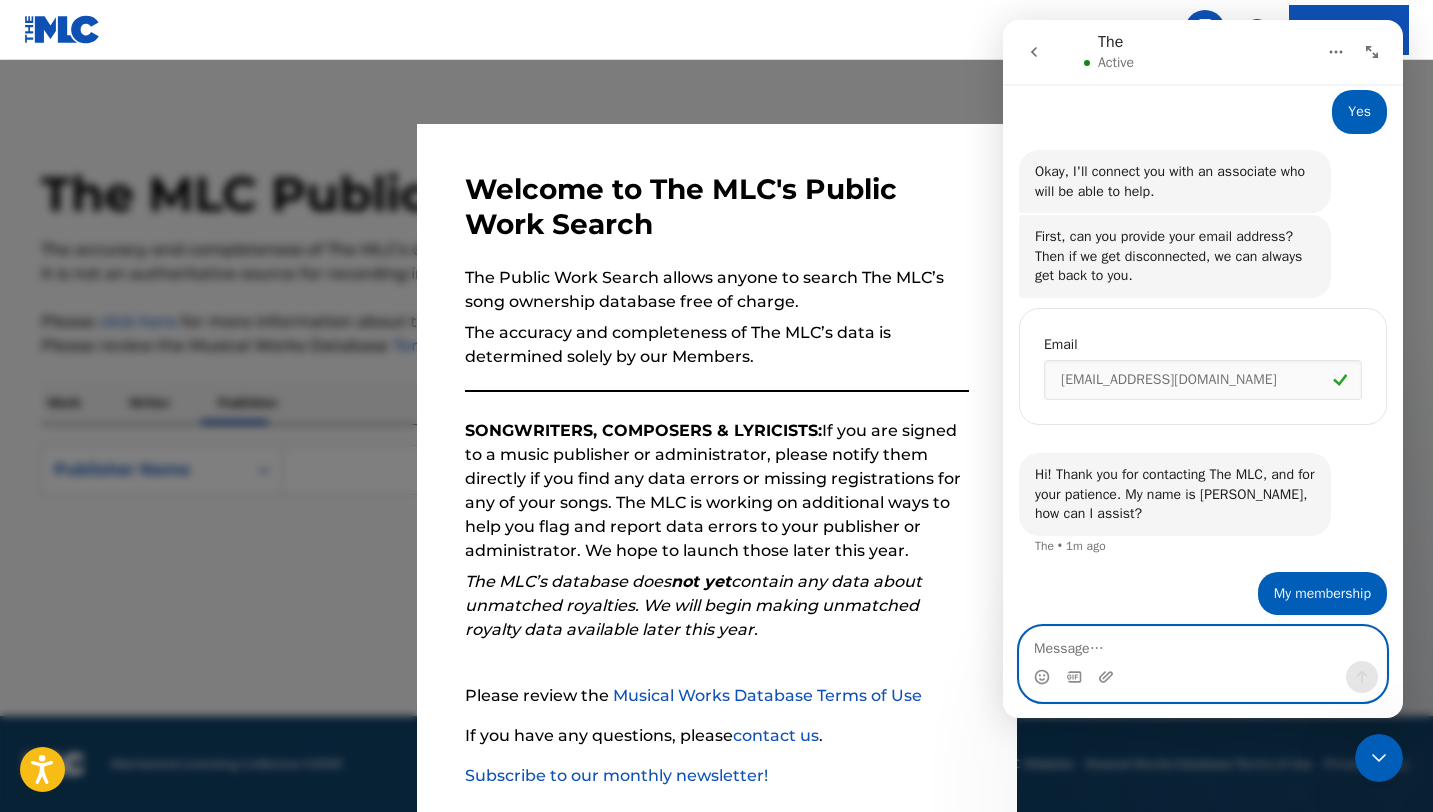 scroll, scrollTop: 431, scrollLeft: 0, axis: vertical 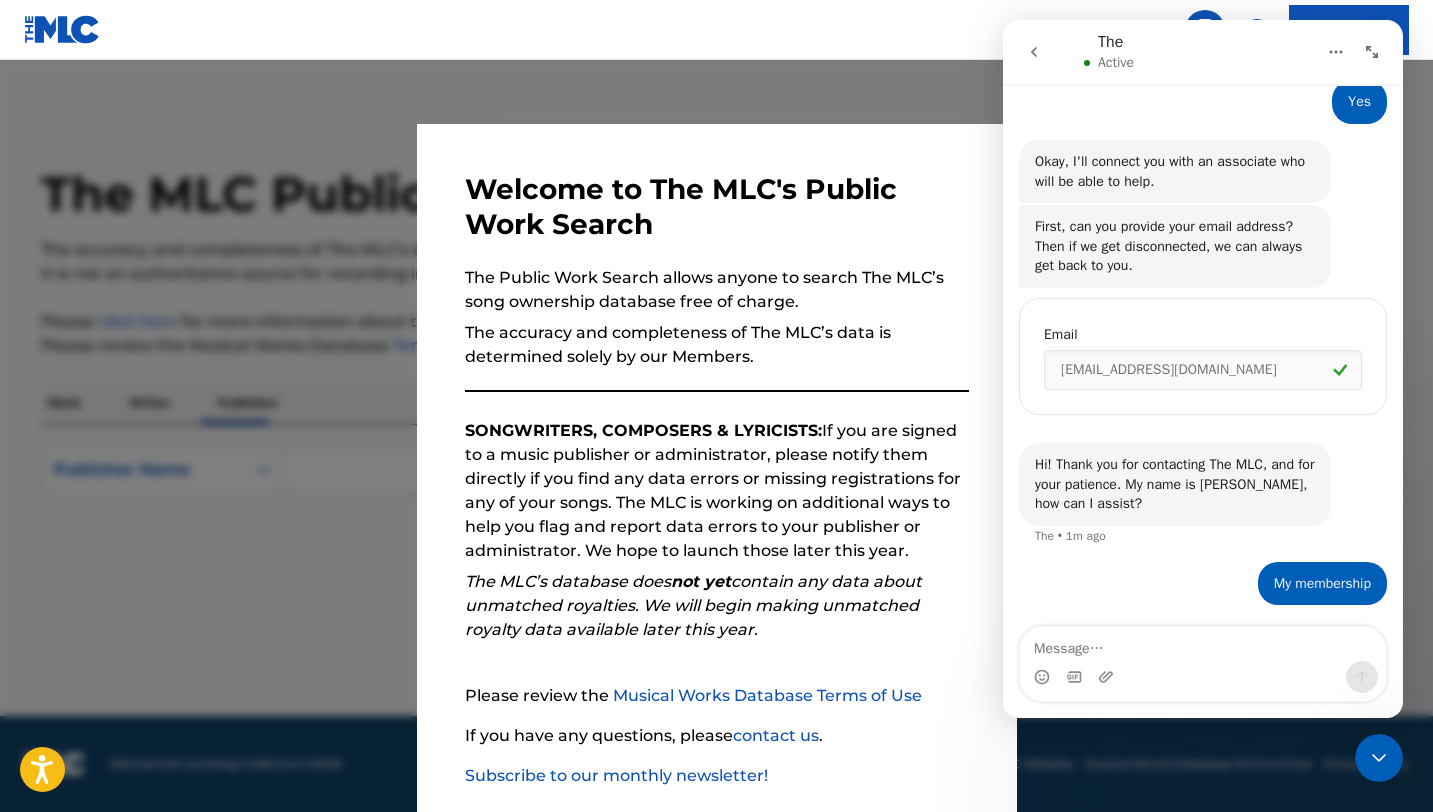 click at bounding box center (1379, 758) 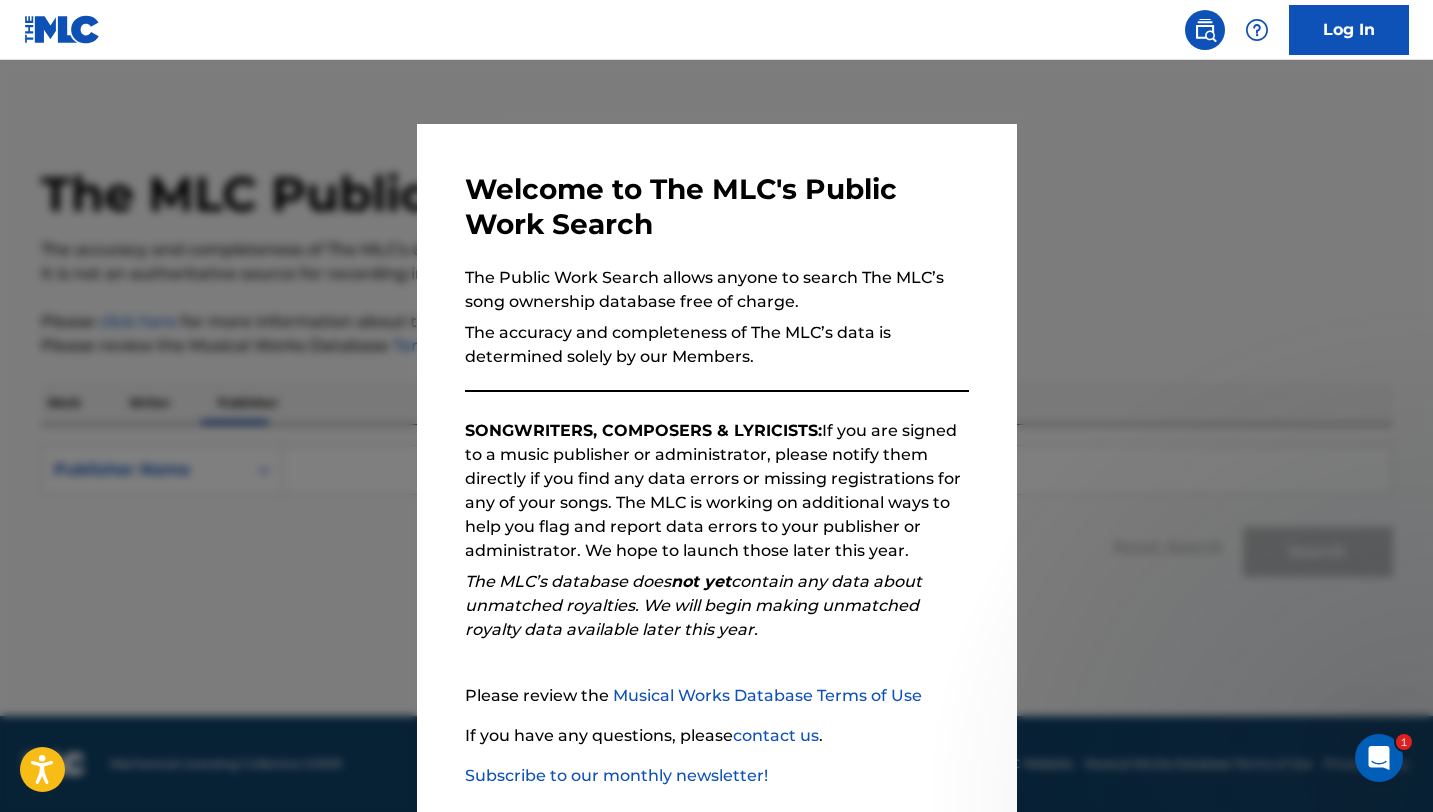 scroll, scrollTop: 556, scrollLeft: 0, axis: vertical 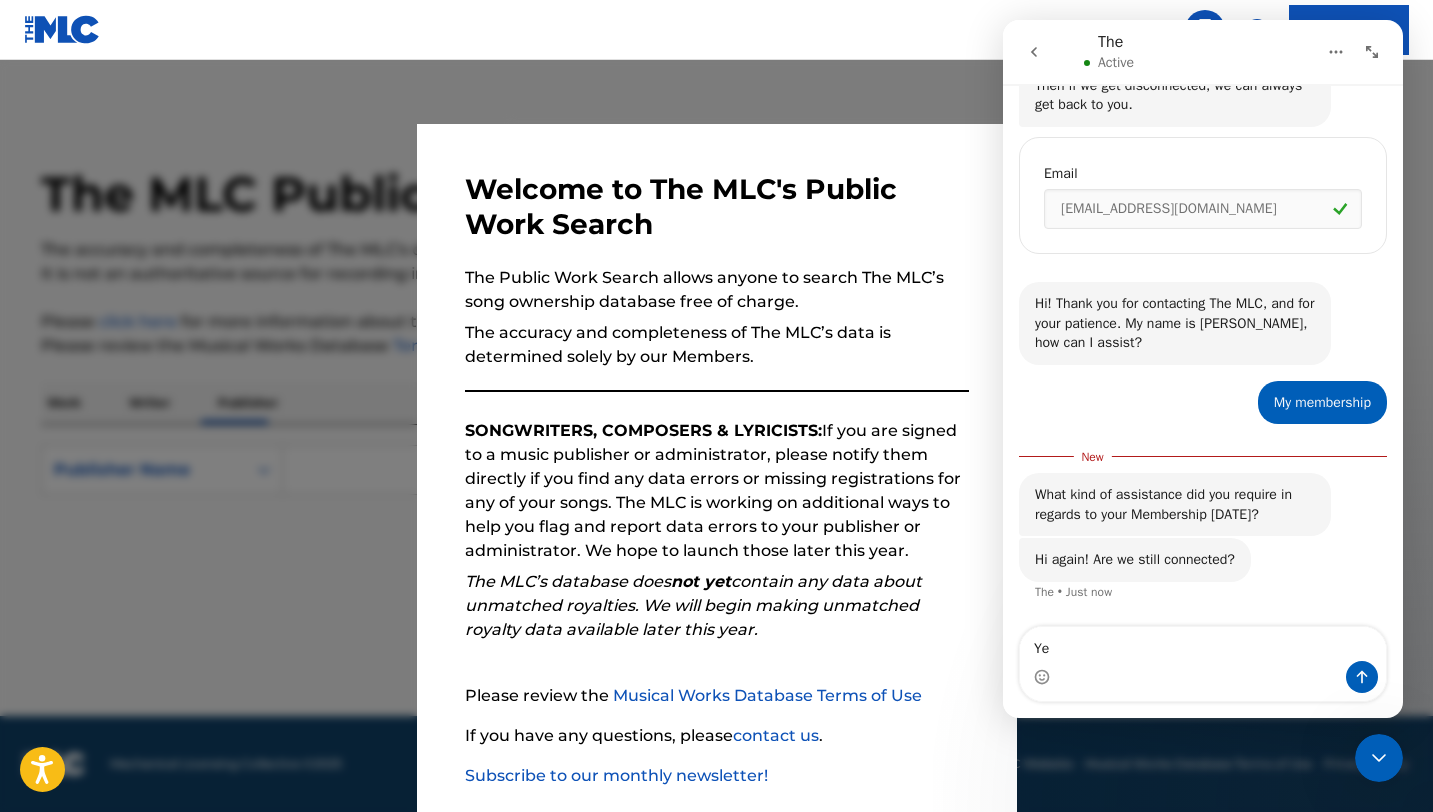 type on "Yes" 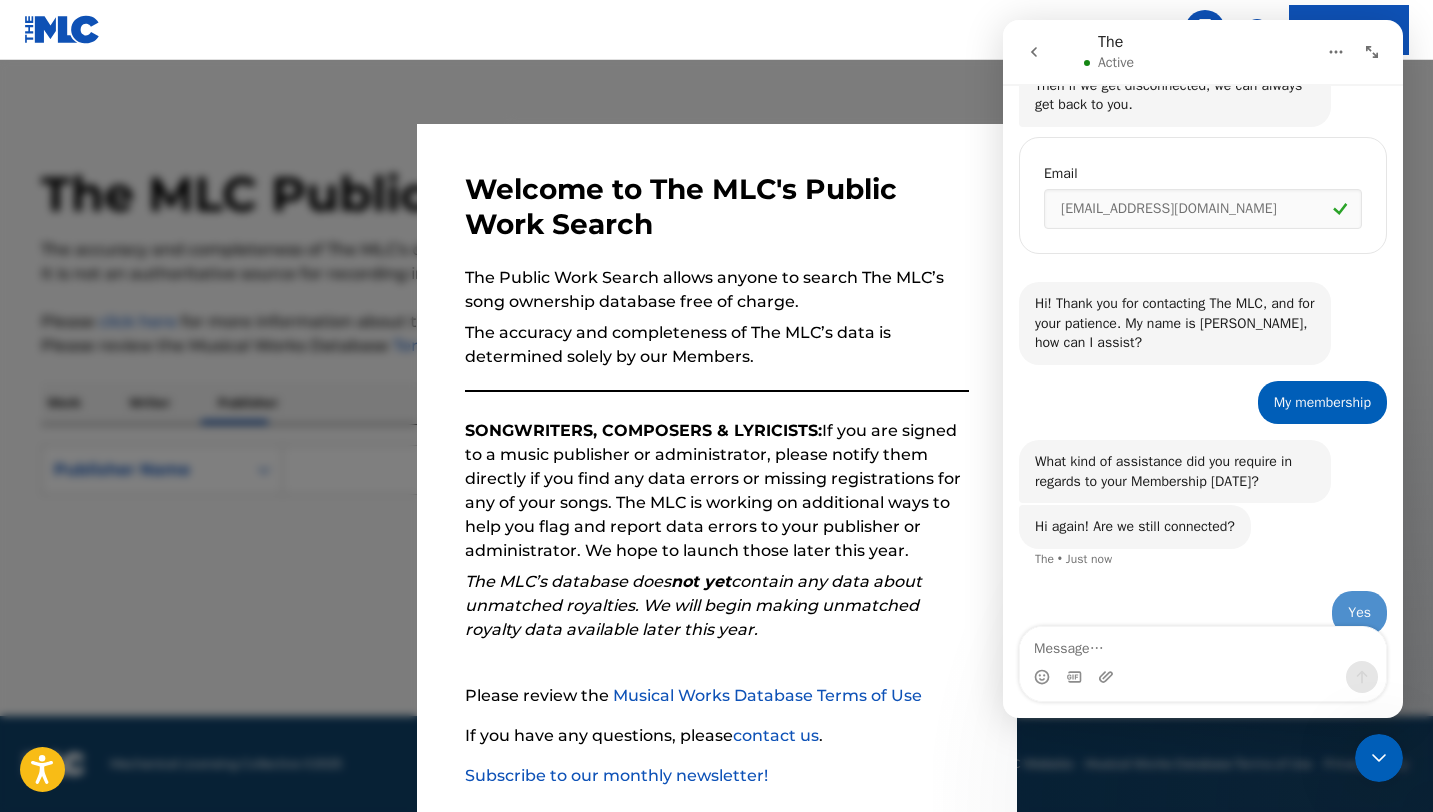 scroll, scrollTop: 615, scrollLeft: 0, axis: vertical 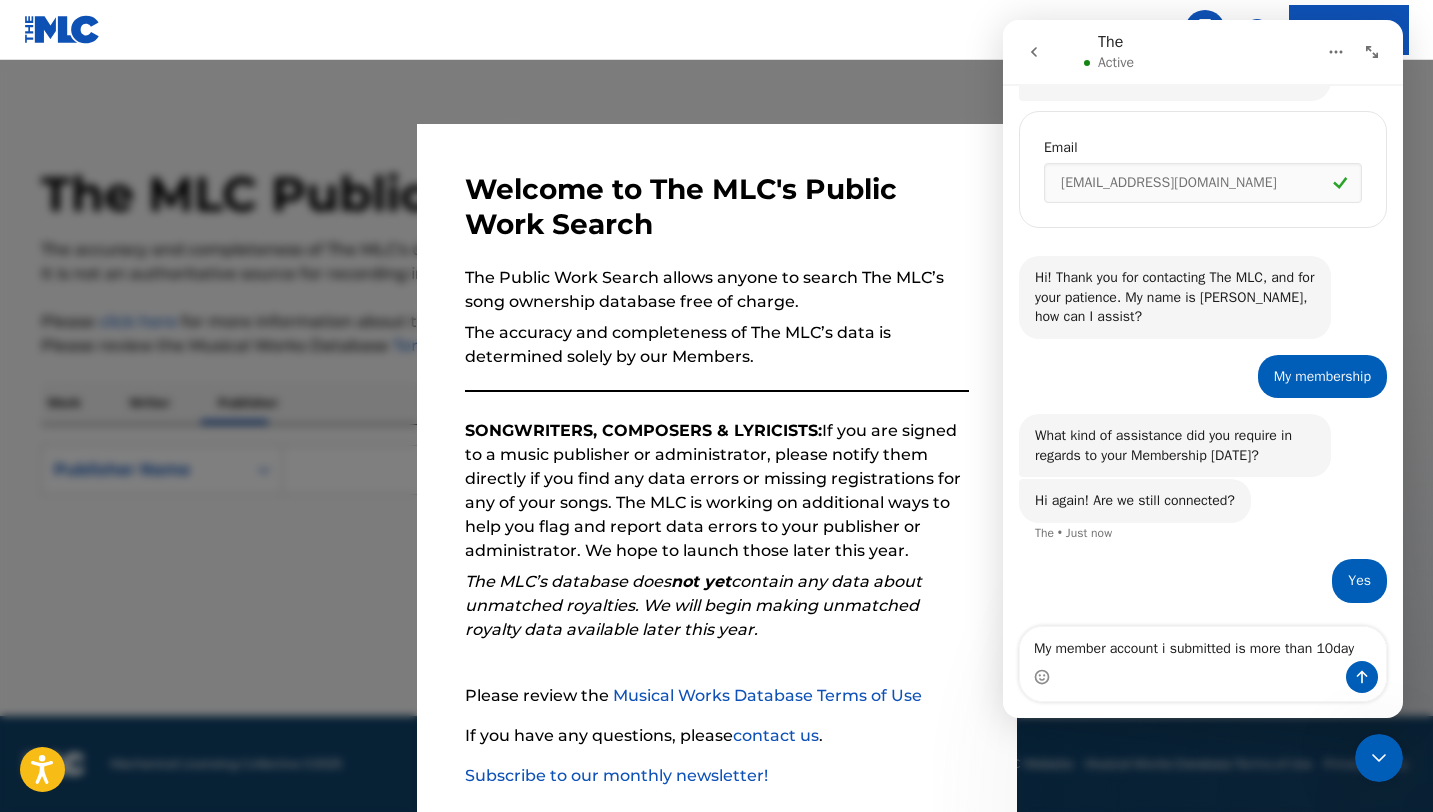 type on "My member account i submitted is more than 10days" 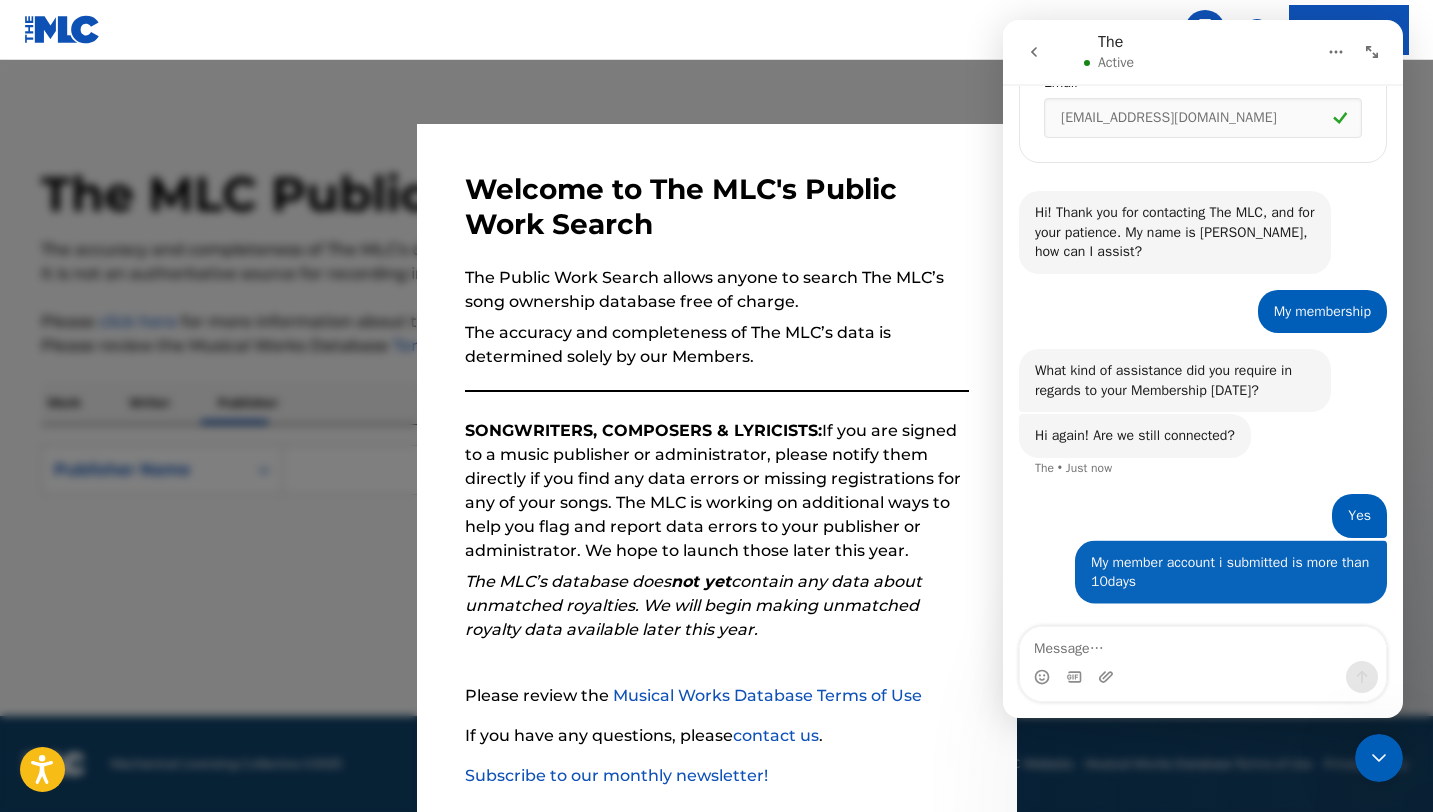 scroll, scrollTop: 681, scrollLeft: 0, axis: vertical 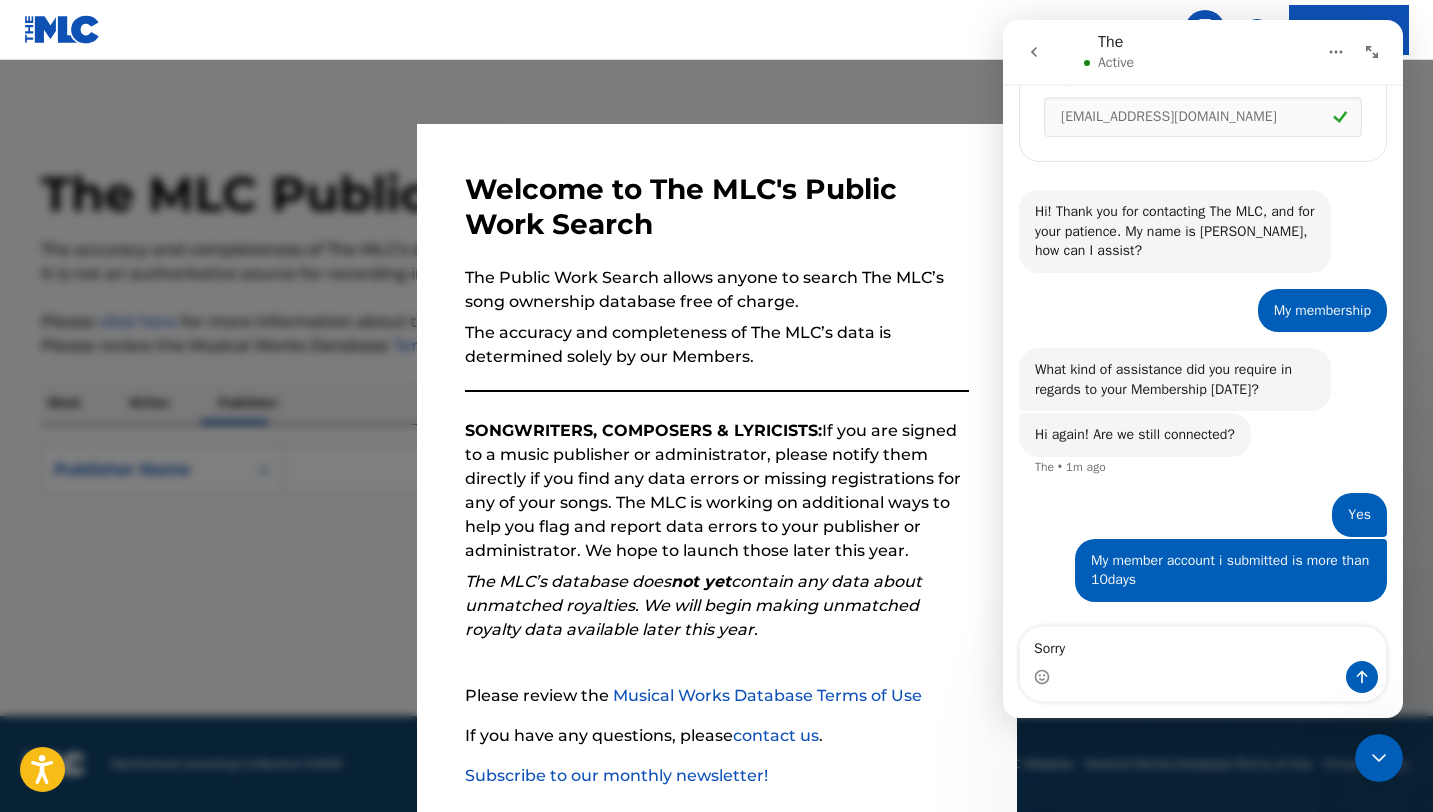 type on "Sorry 6" 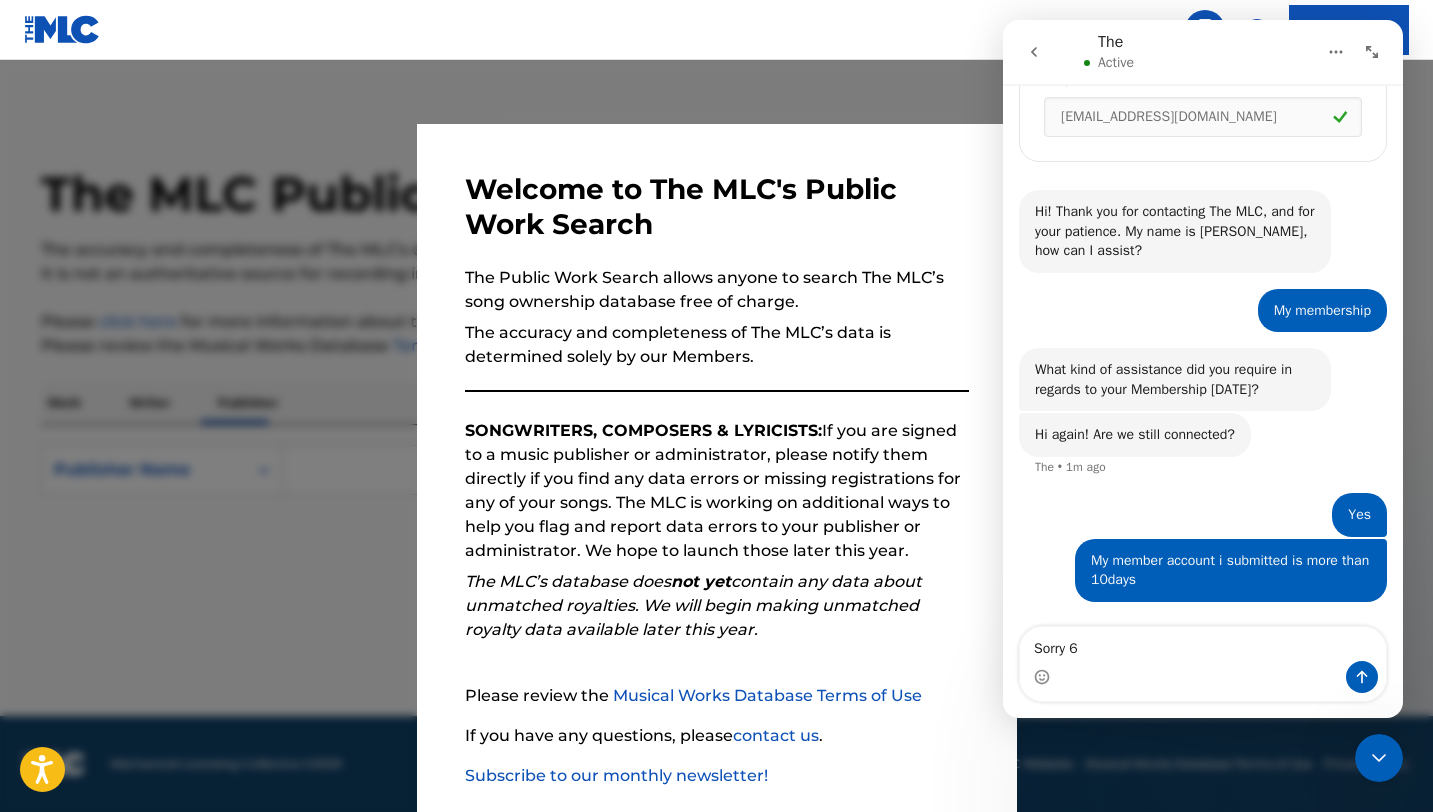 type 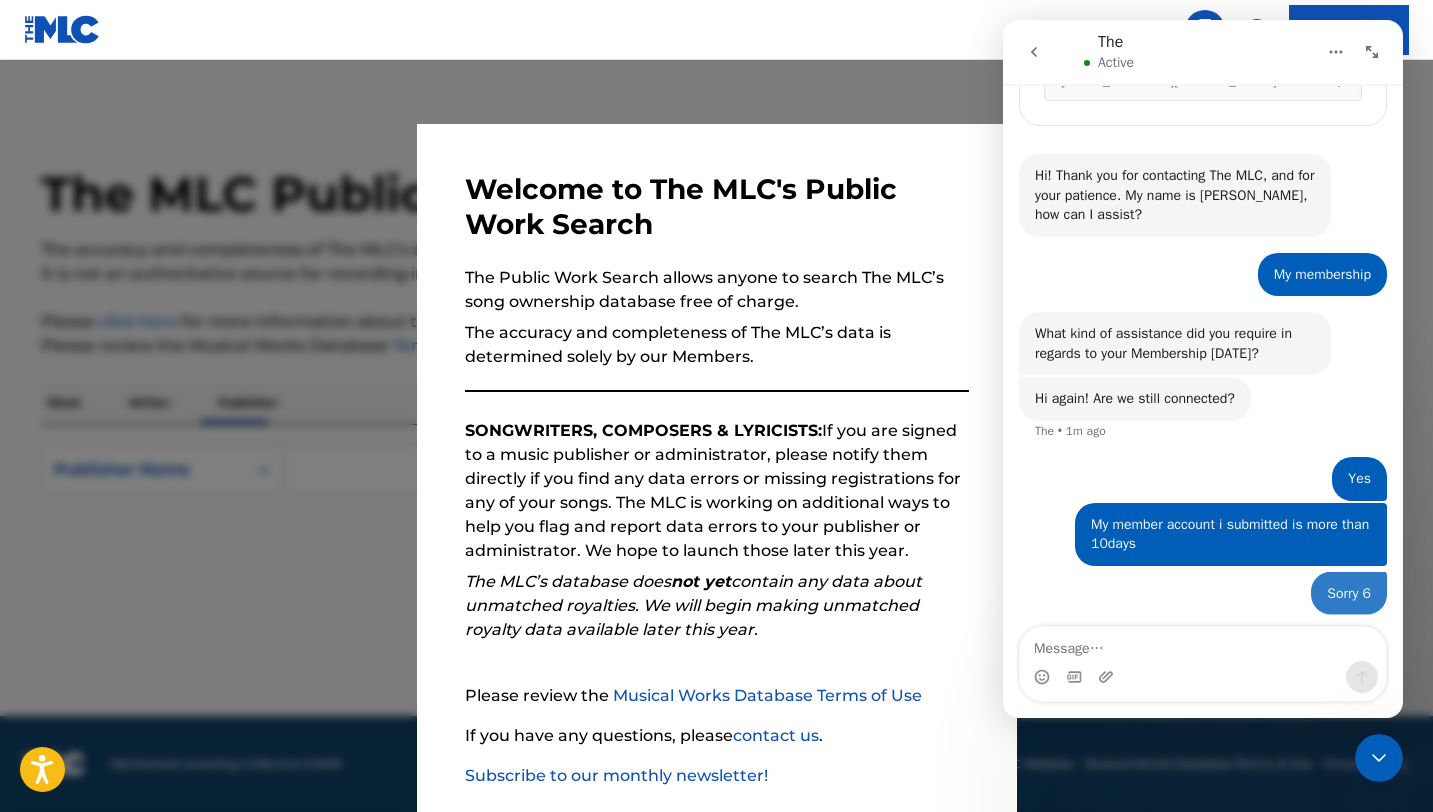 scroll, scrollTop: 726, scrollLeft: 0, axis: vertical 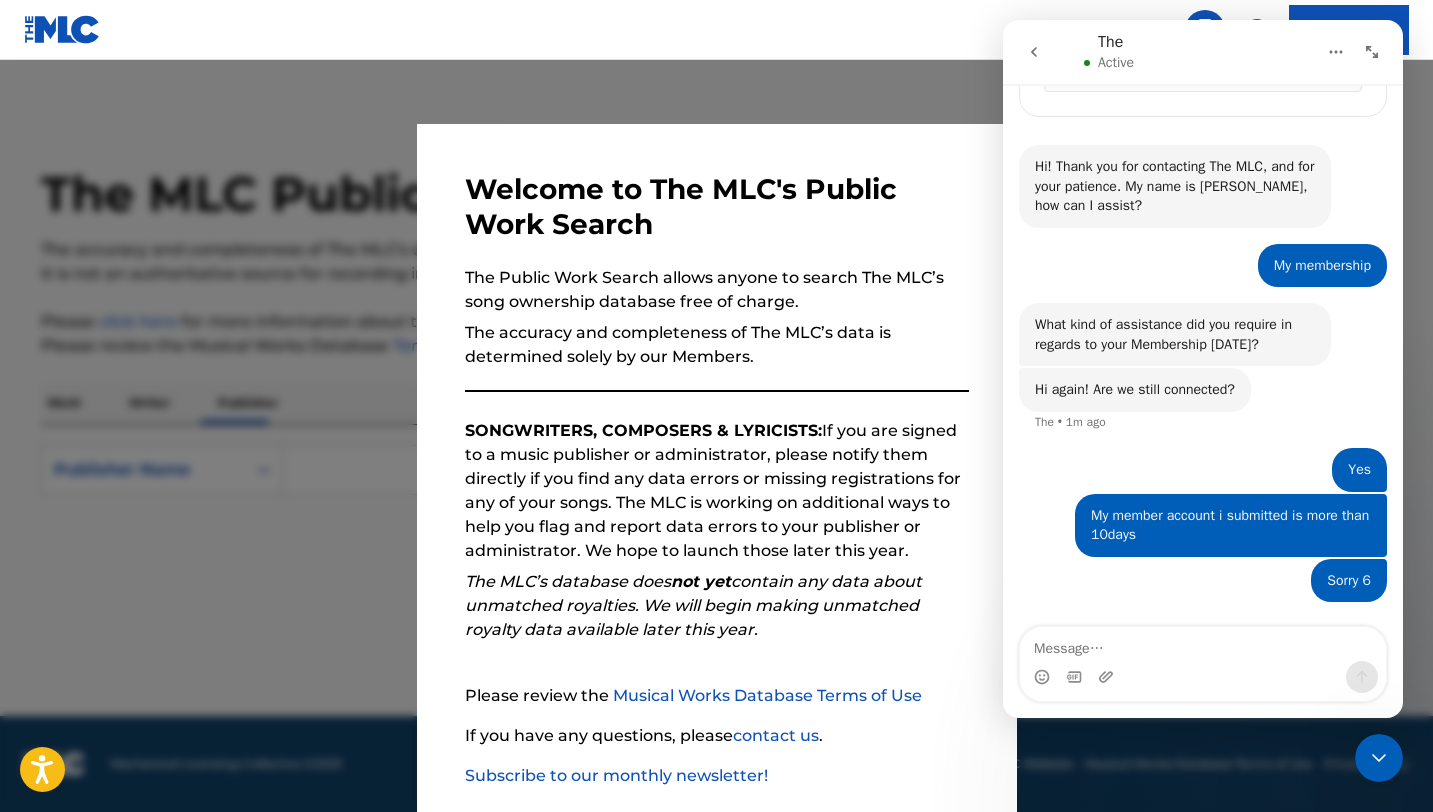 click 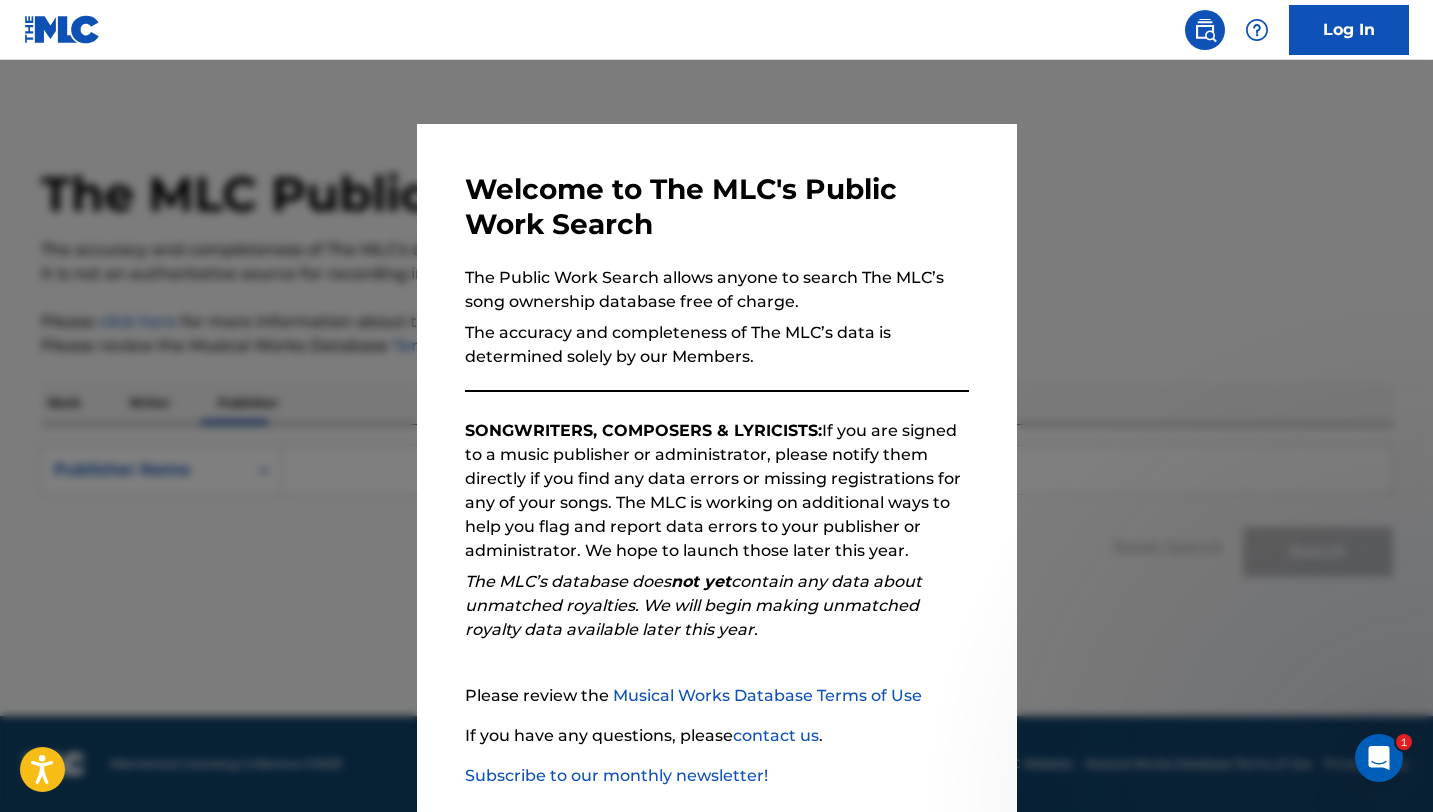 scroll, scrollTop: 845, scrollLeft: 0, axis: vertical 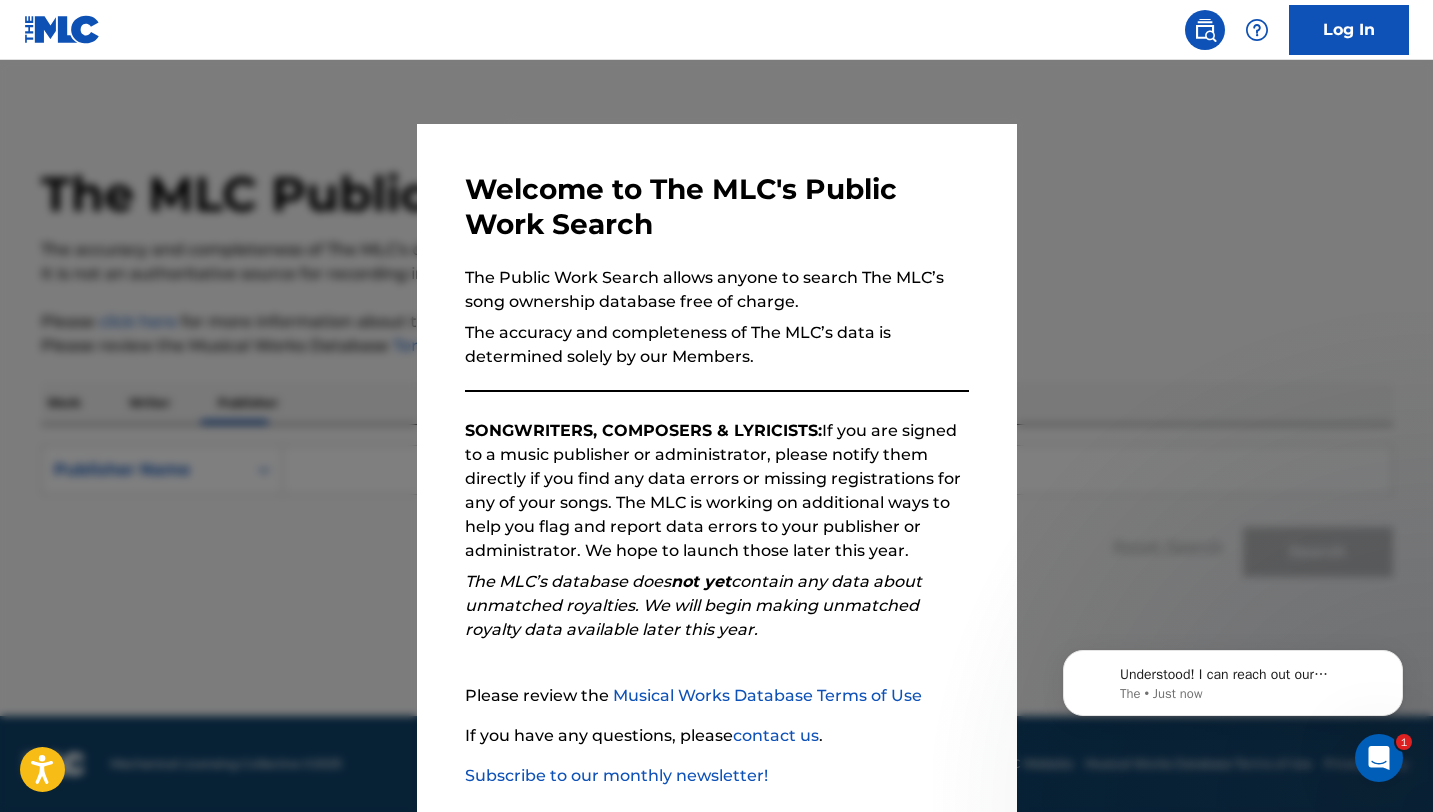 click 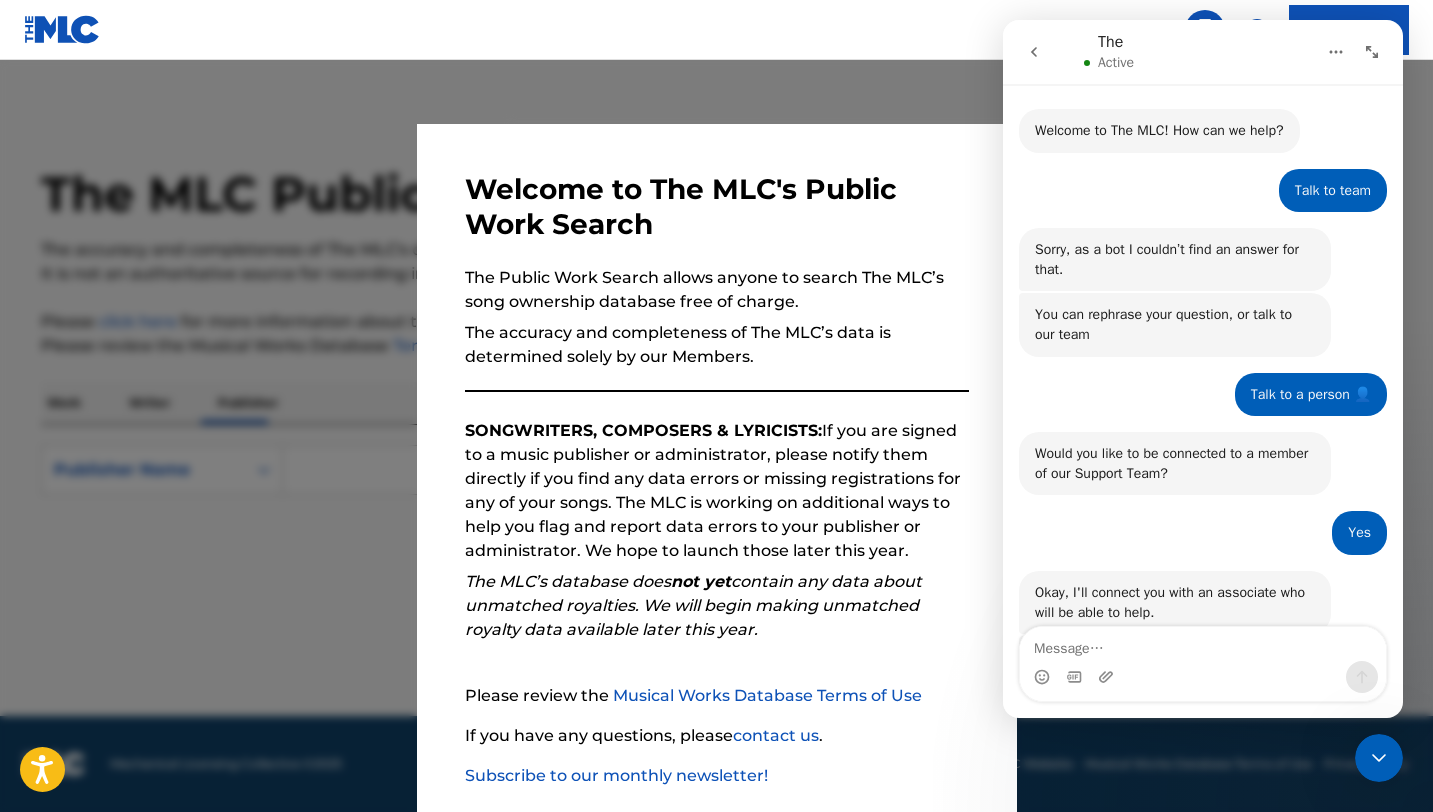 scroll, scrollTop: 3, scrollLeft: 0, axis: vertical 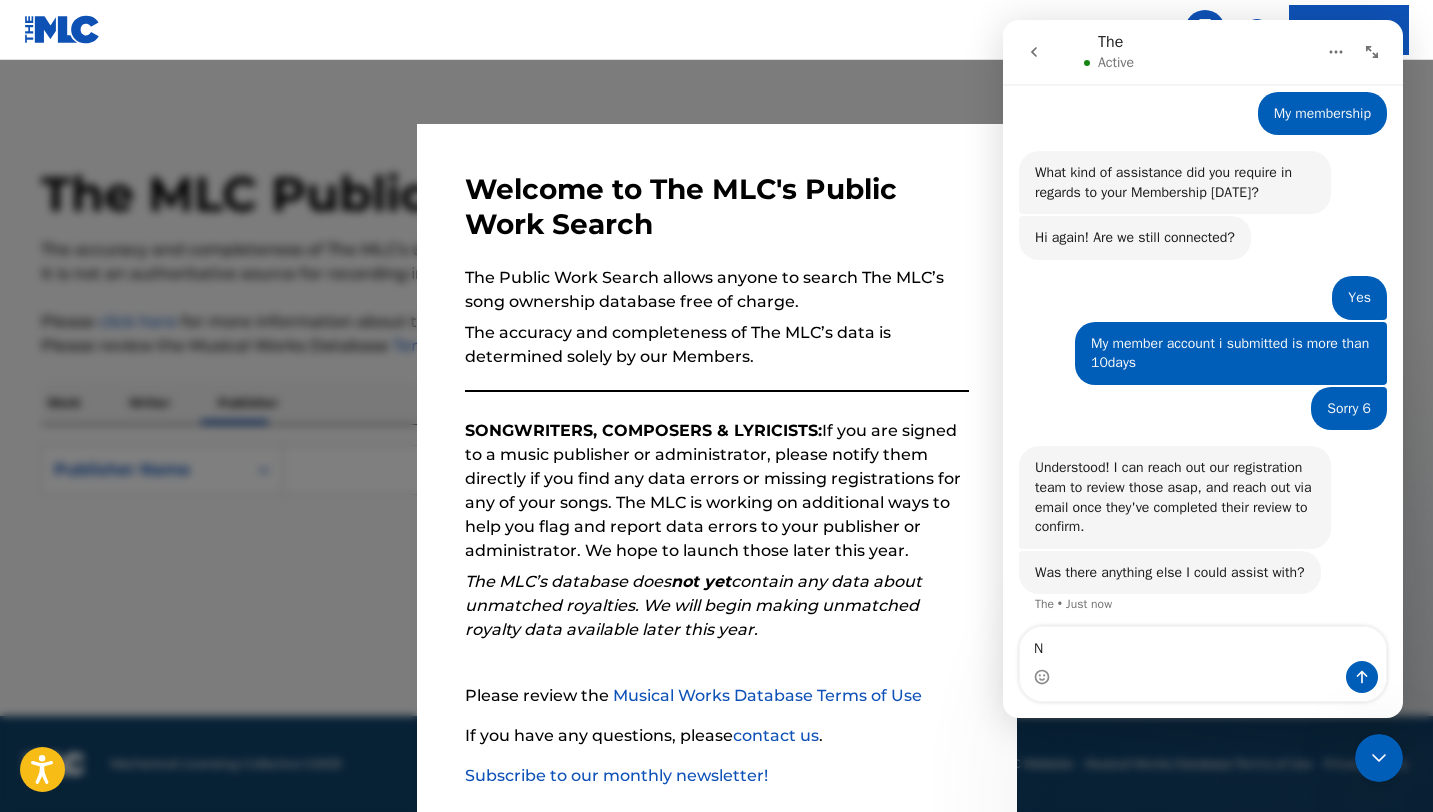 type on "No" 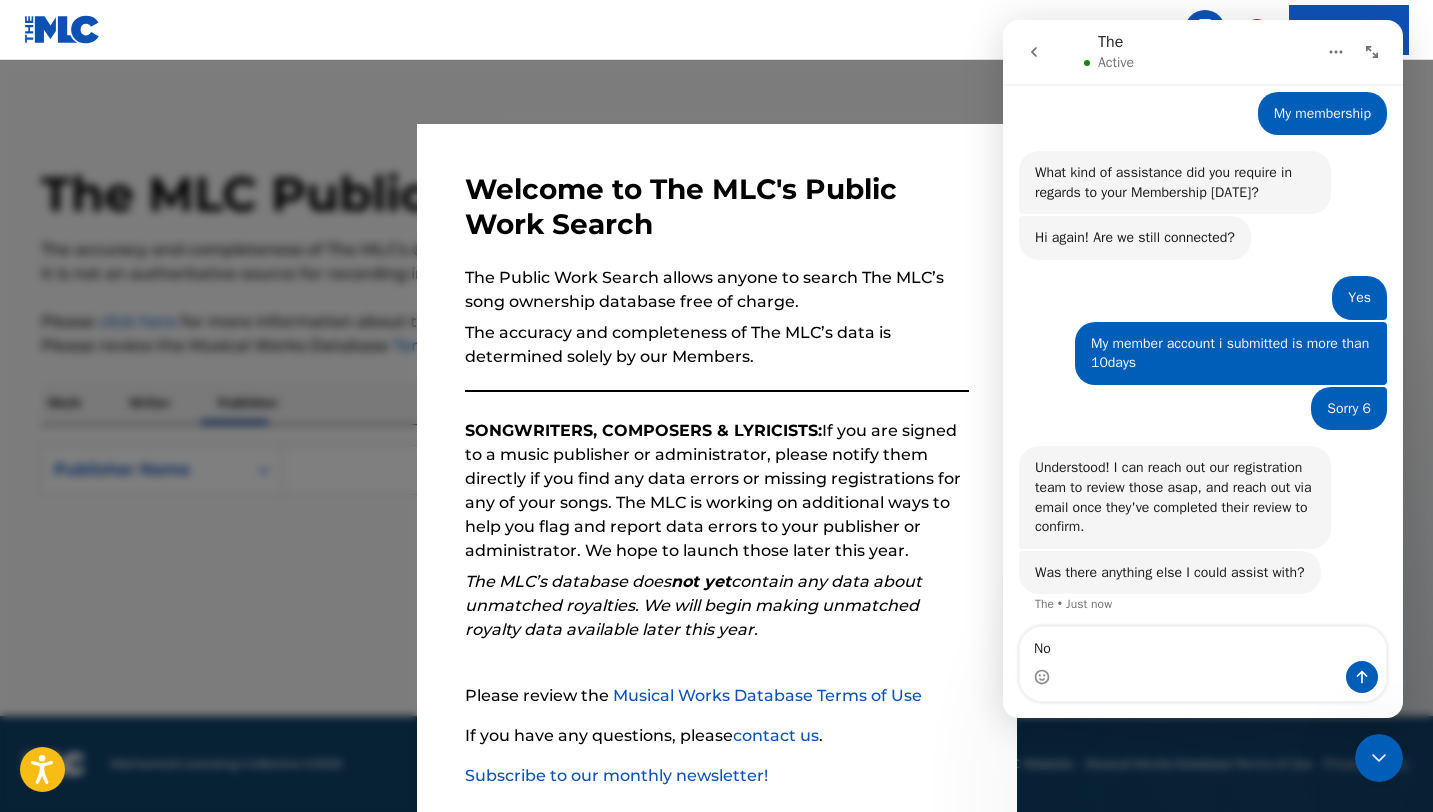 type 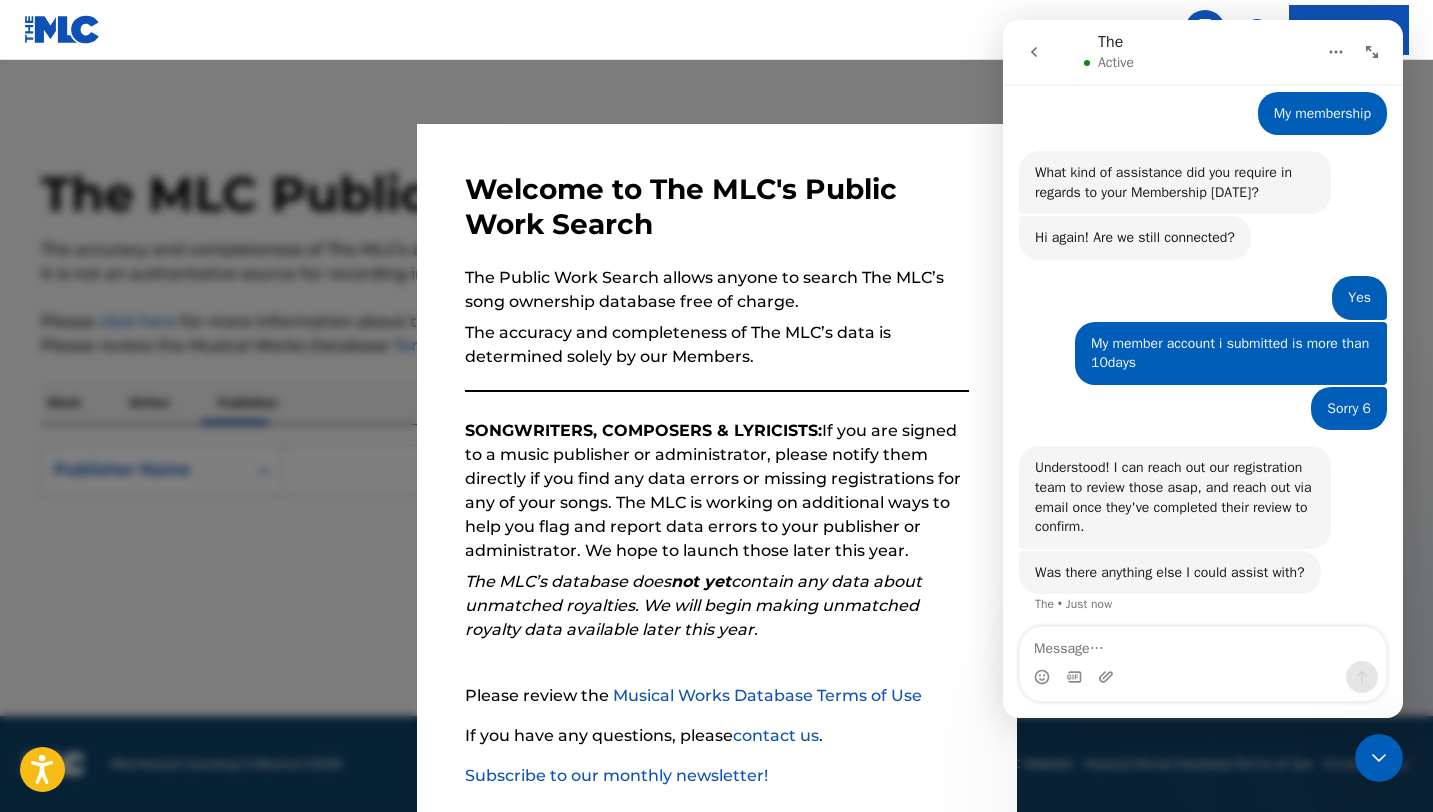 scroll, scrollTop: 950, scrollLeft: 0, axis: vertical 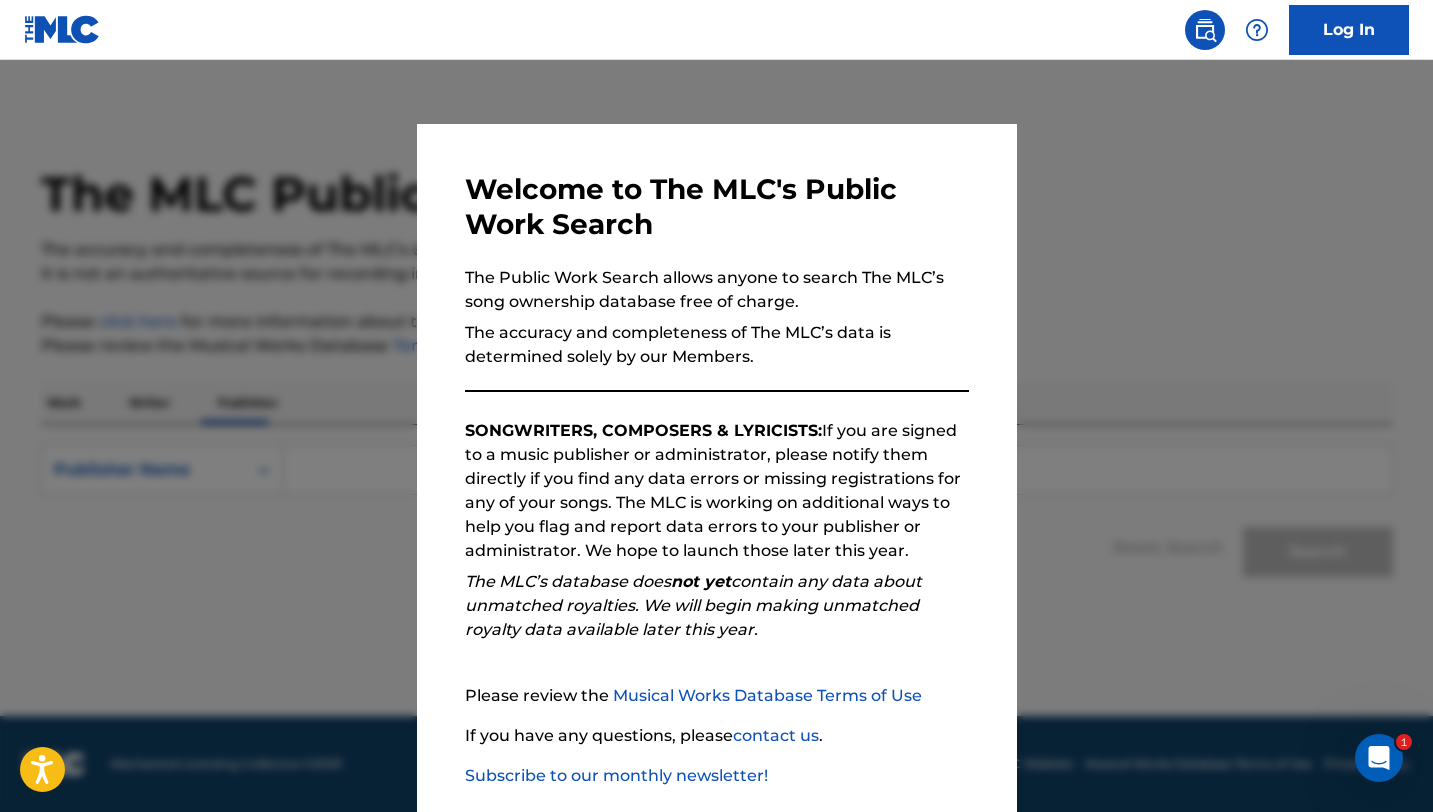 click at bounding box center (716, 466) 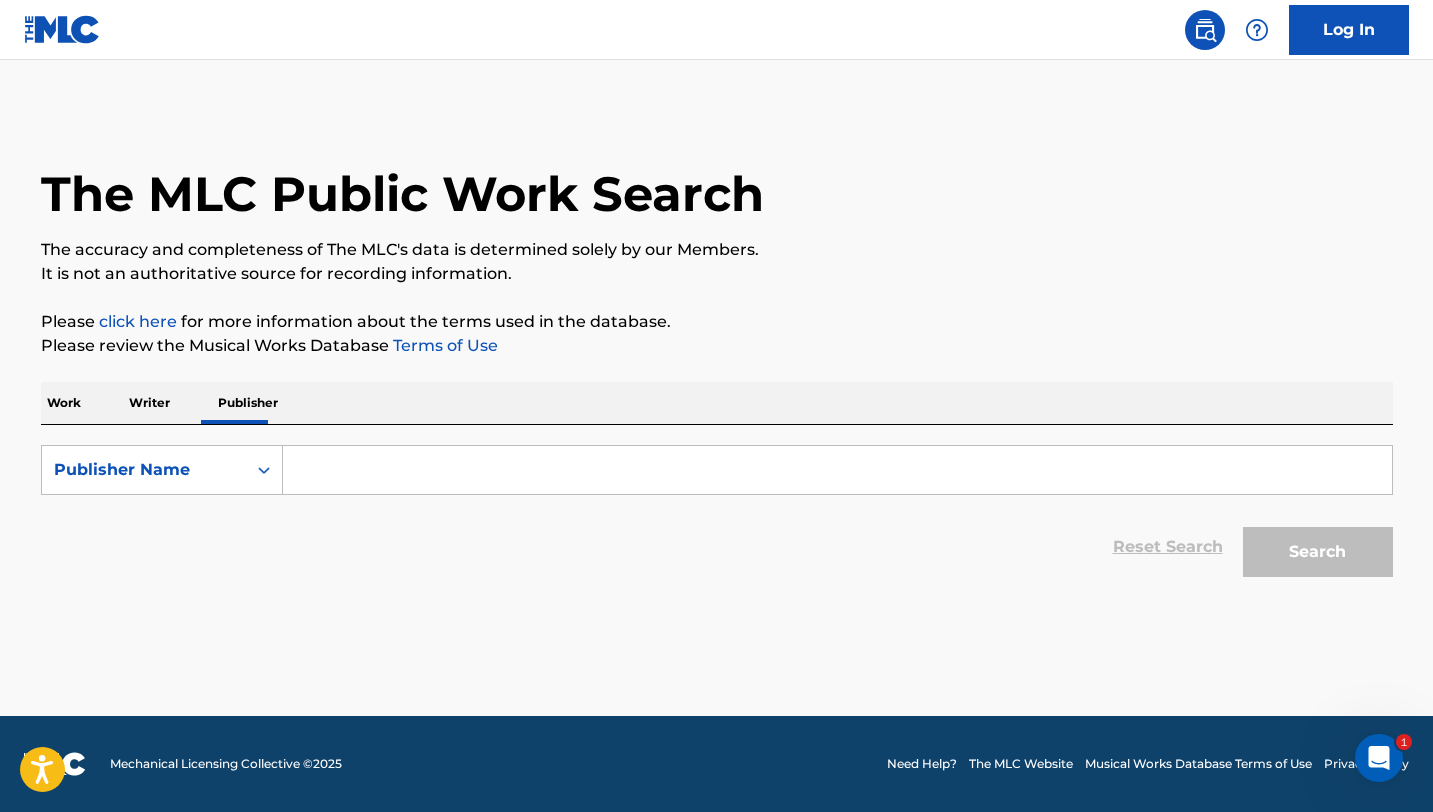 click on "Log In" at bounding box center [1349, 30] 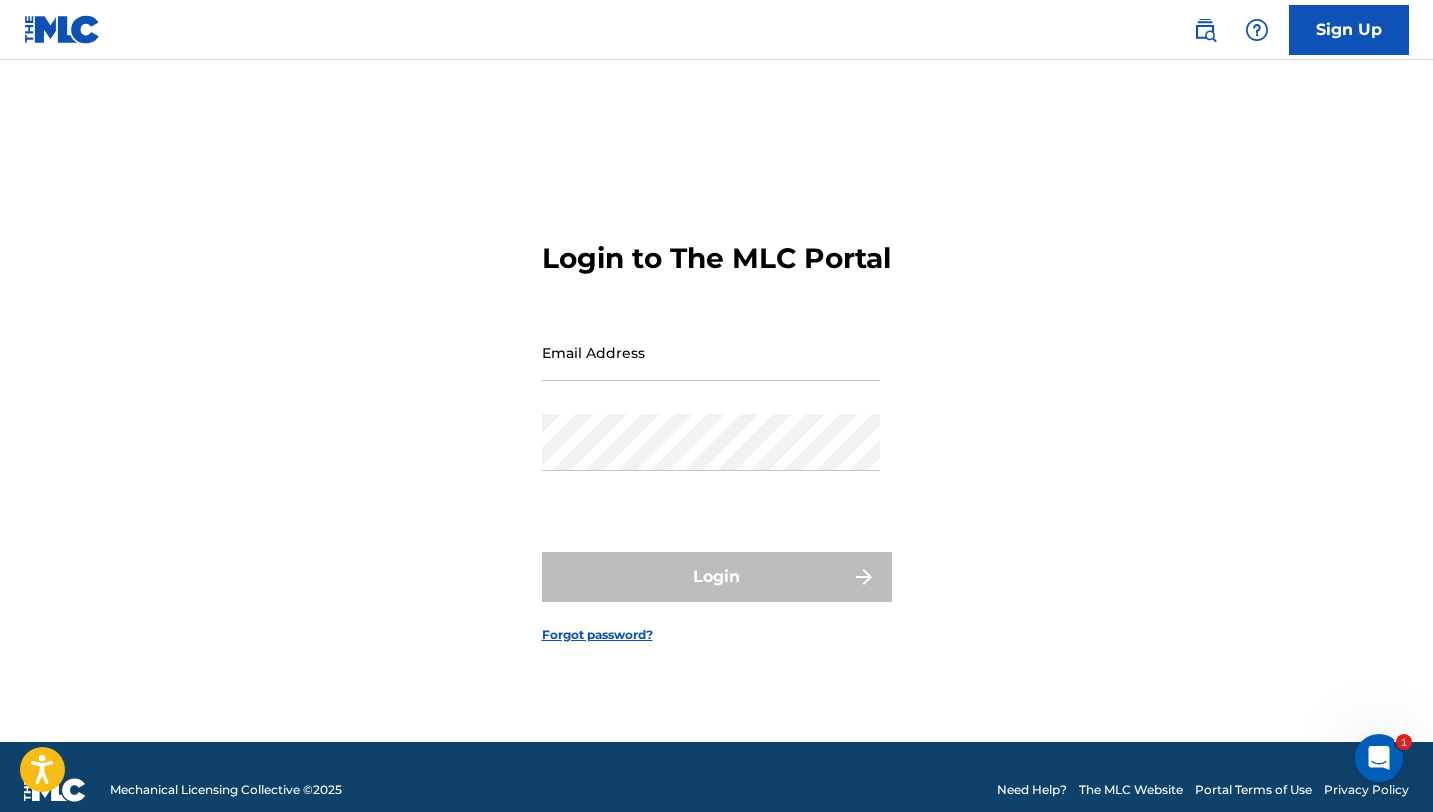 click on "Email Address" at bounding box center [711, 352] 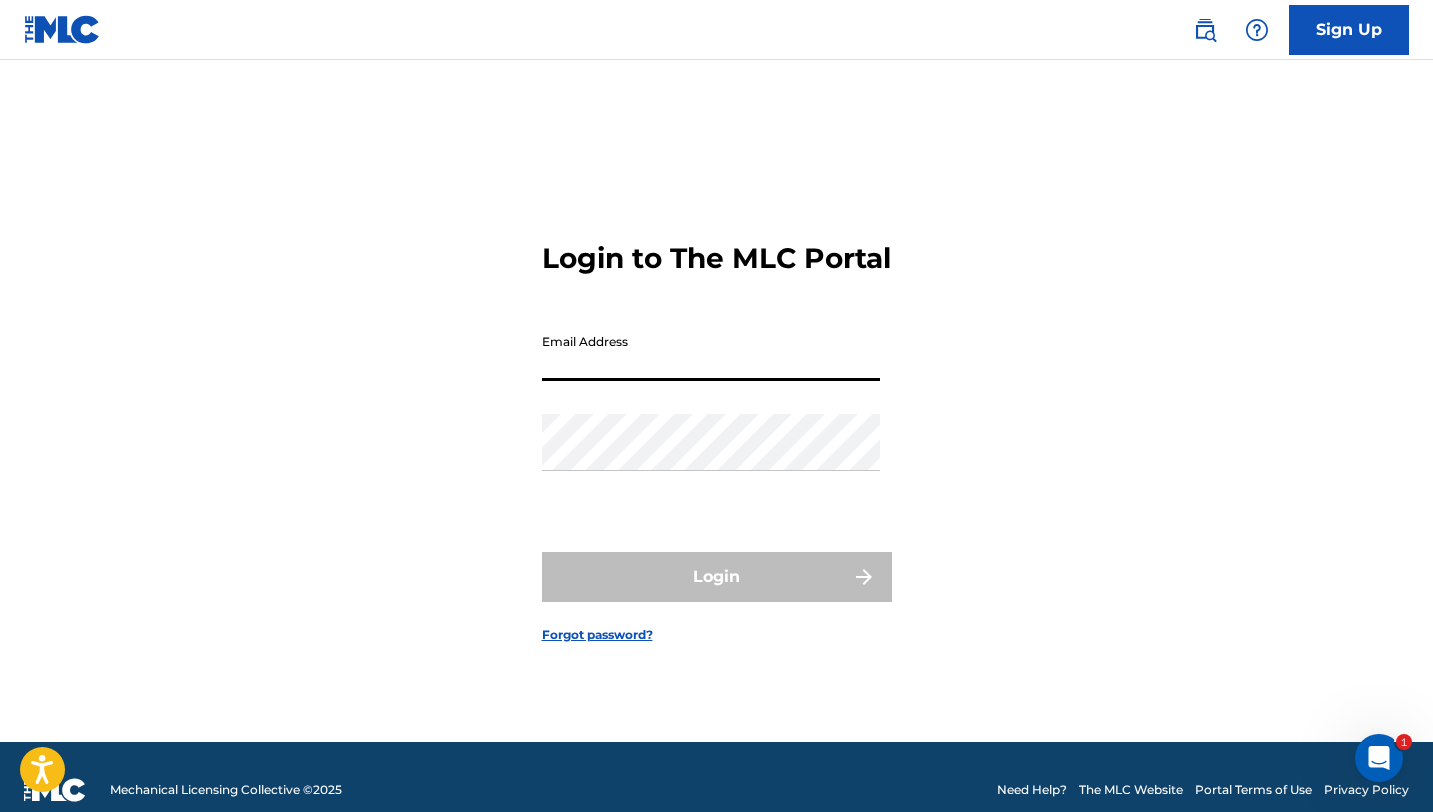 paste on "[EMAIL_ADDRESS][DOMAIN_NAME]" 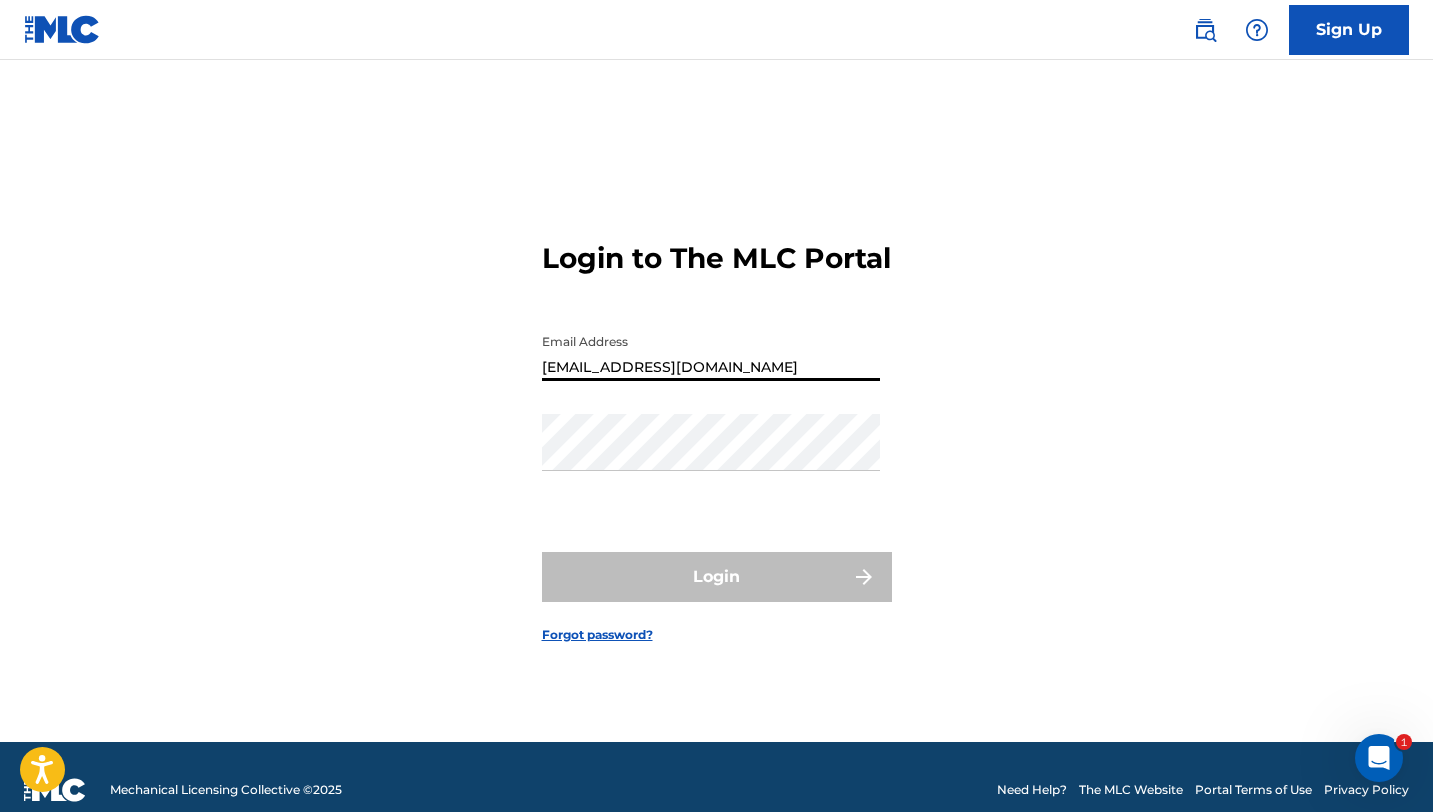 type on "[EMAIL_ADDRESS][DOMAIN_NAME]" 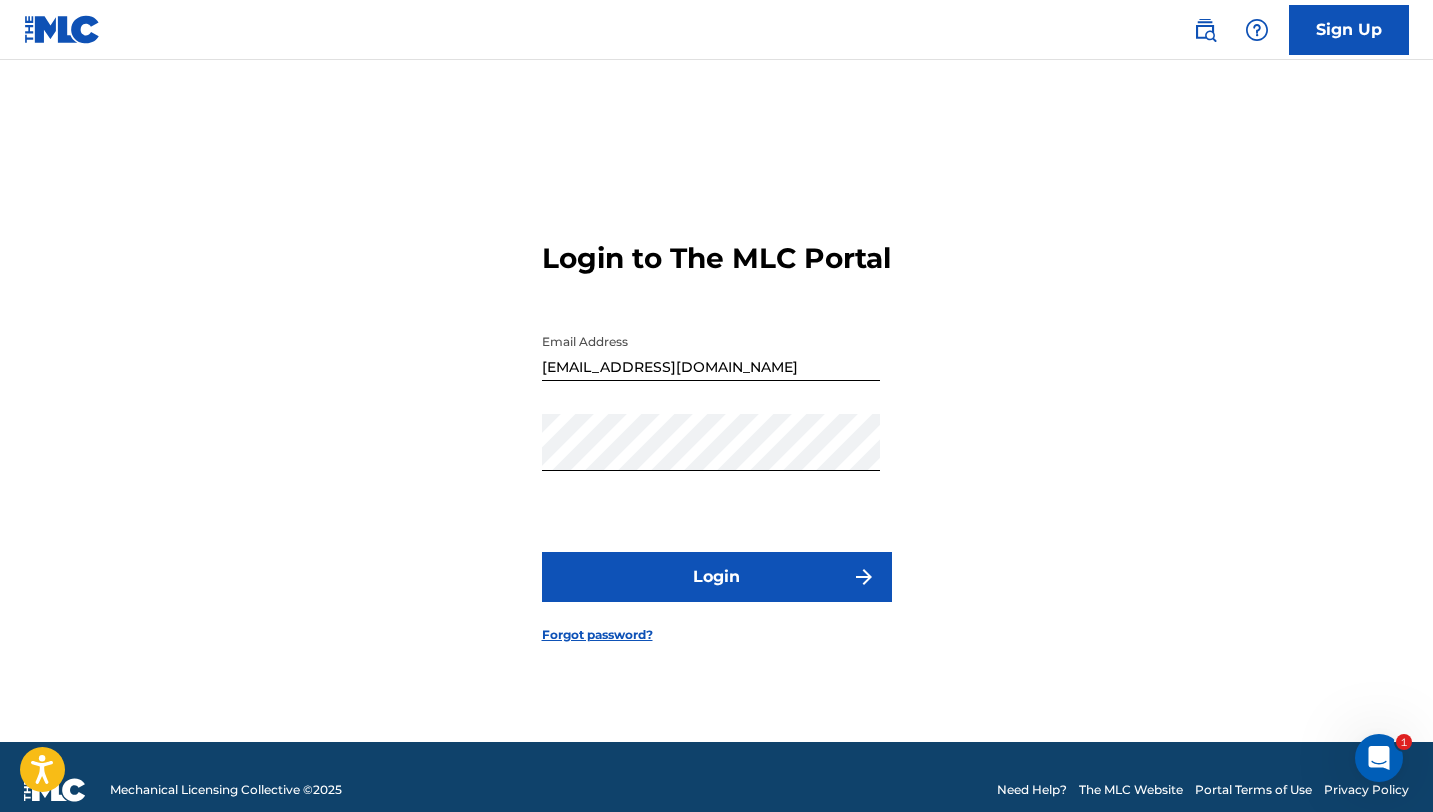 click on "Login" at bounding box center (717, 577) 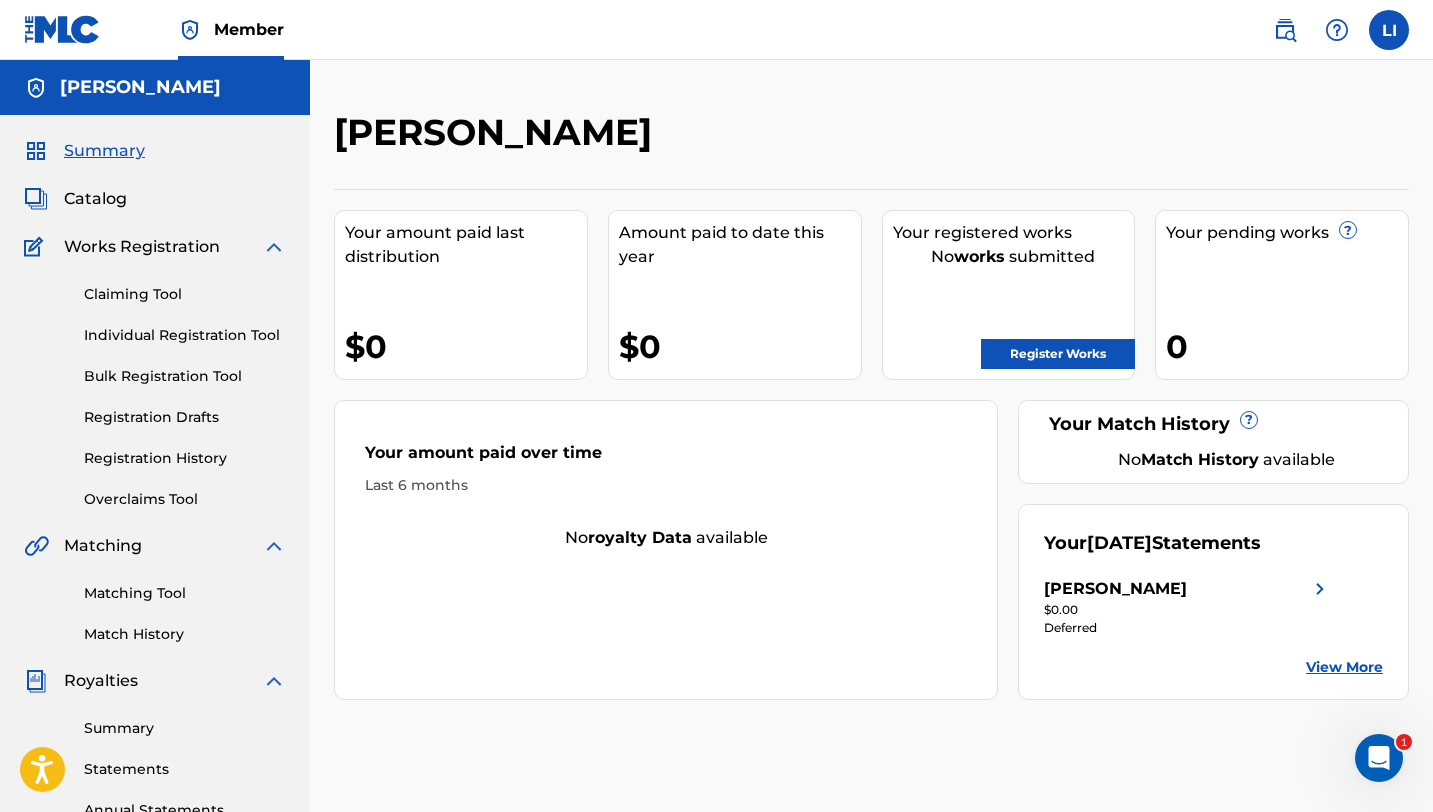 scroll, scrollTop: 0, scrollLeft: 0, axis: both 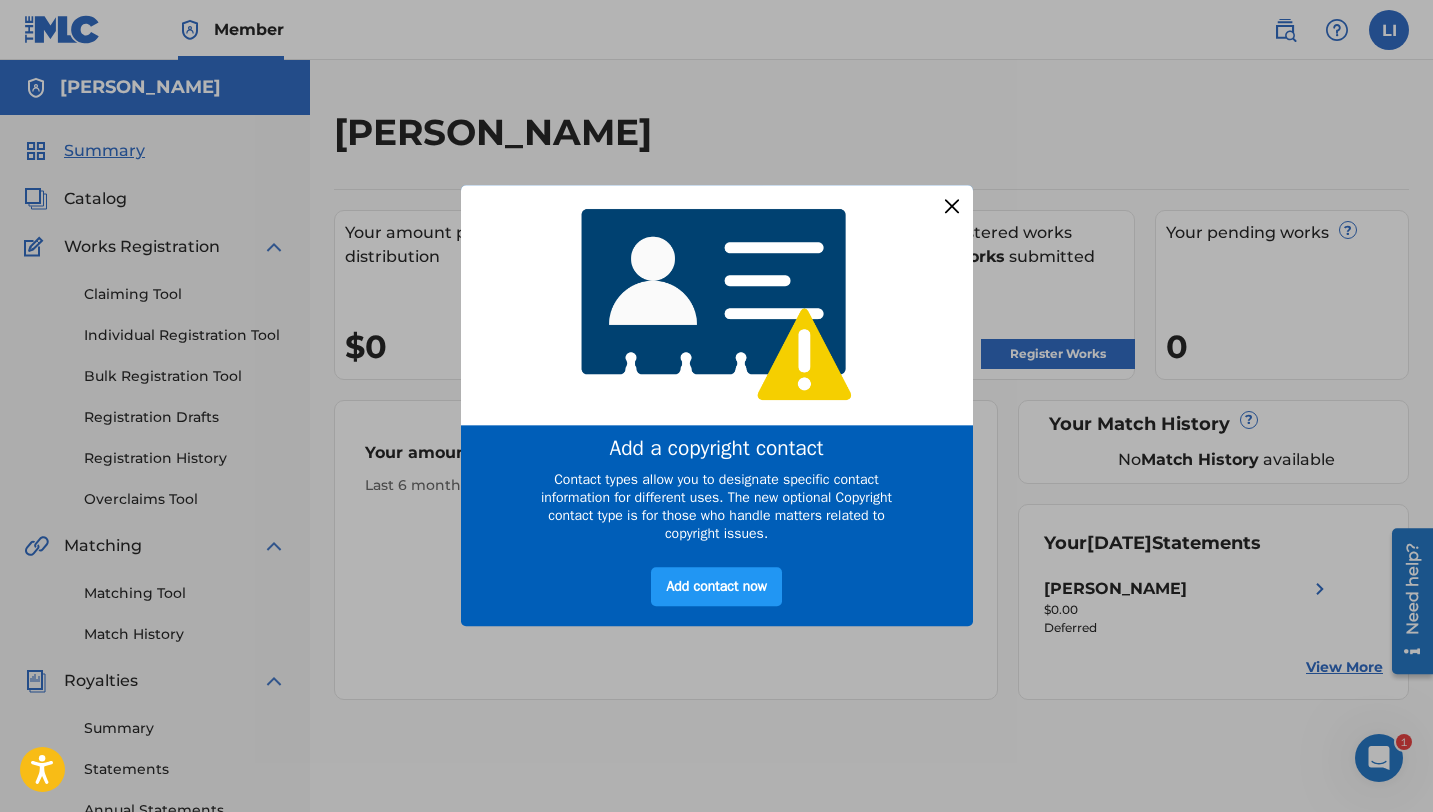 click at bounding box center [951, 206] 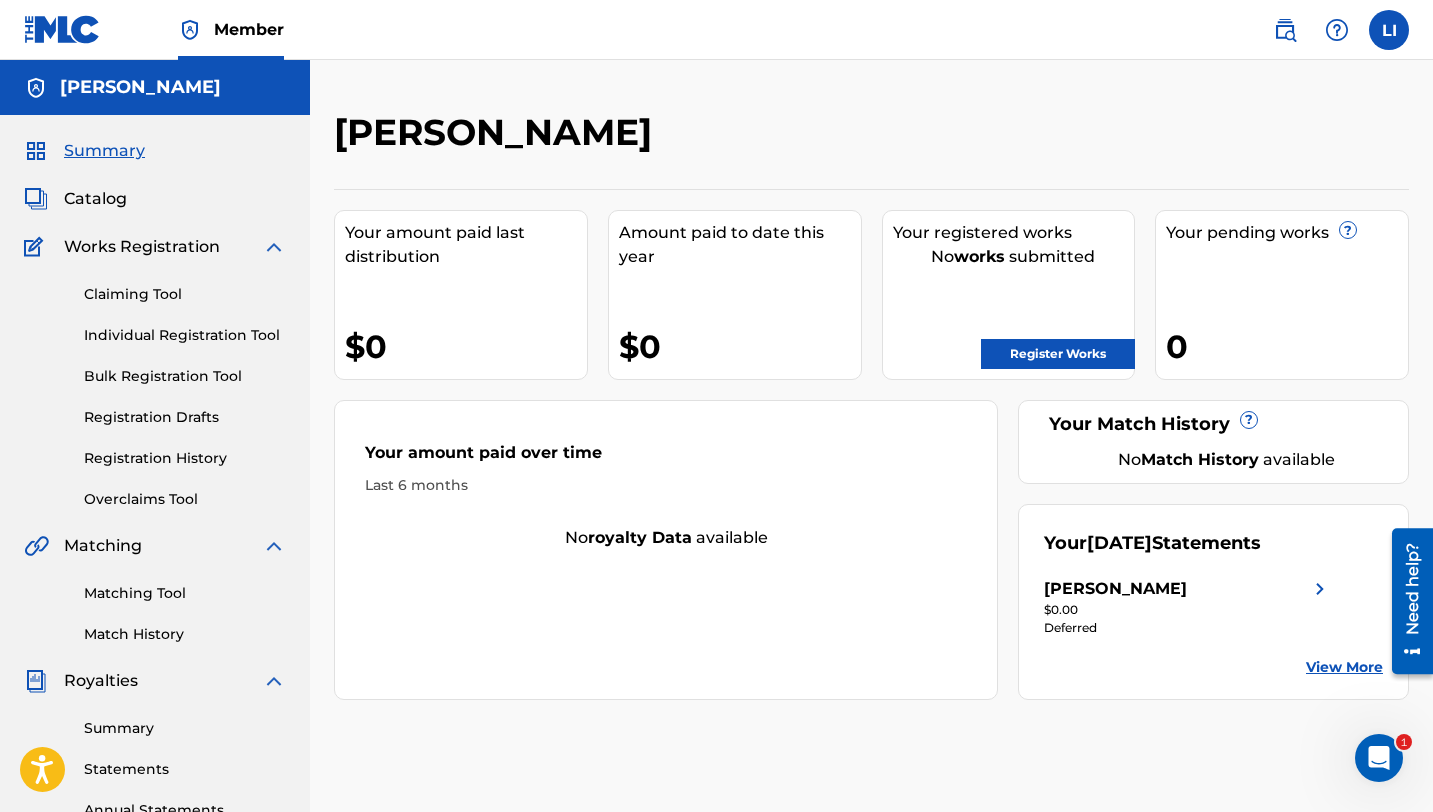 click on "View More" at bounding box center (1344, 667) 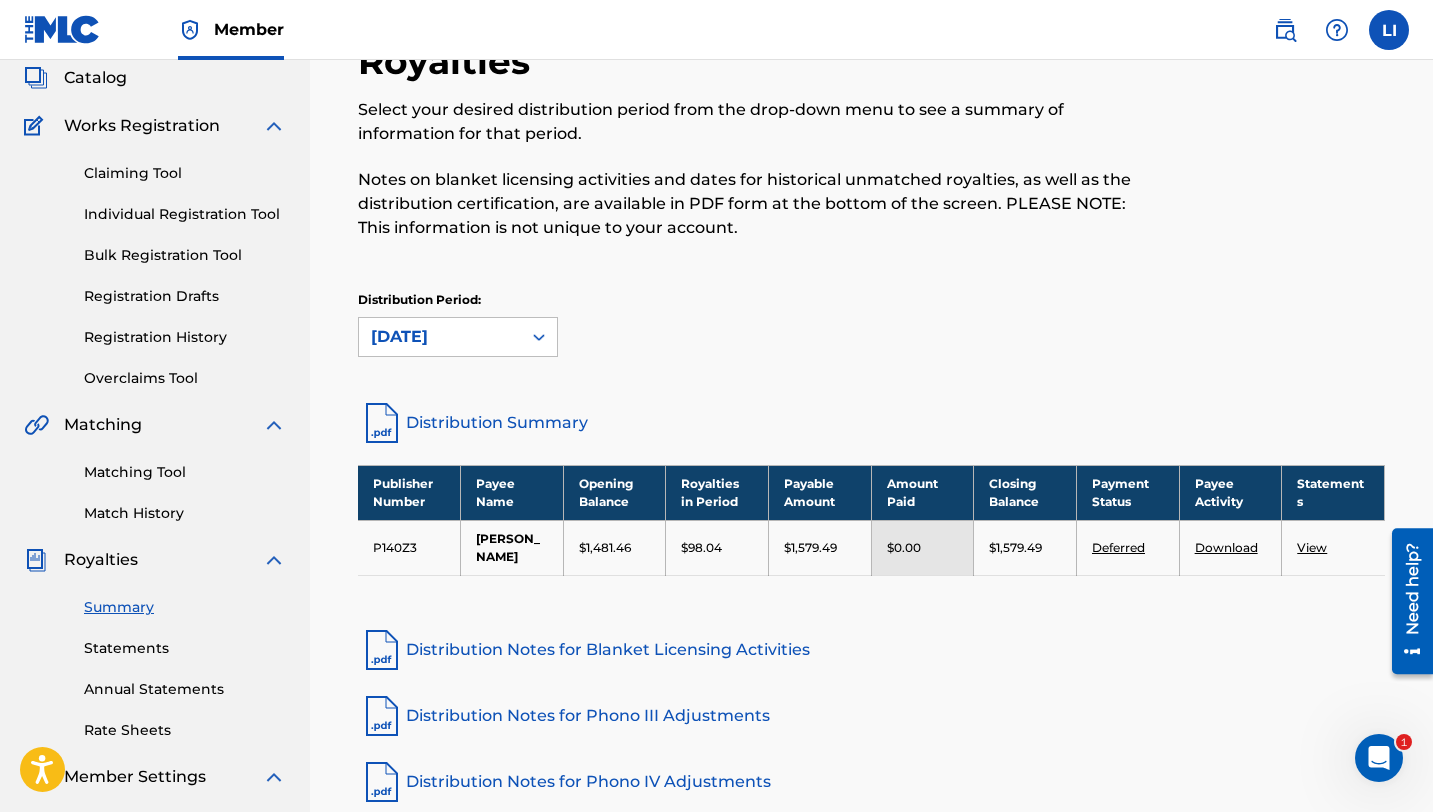 scroll, scrollTop: 128, scrollLeft: 0, axis: vertical 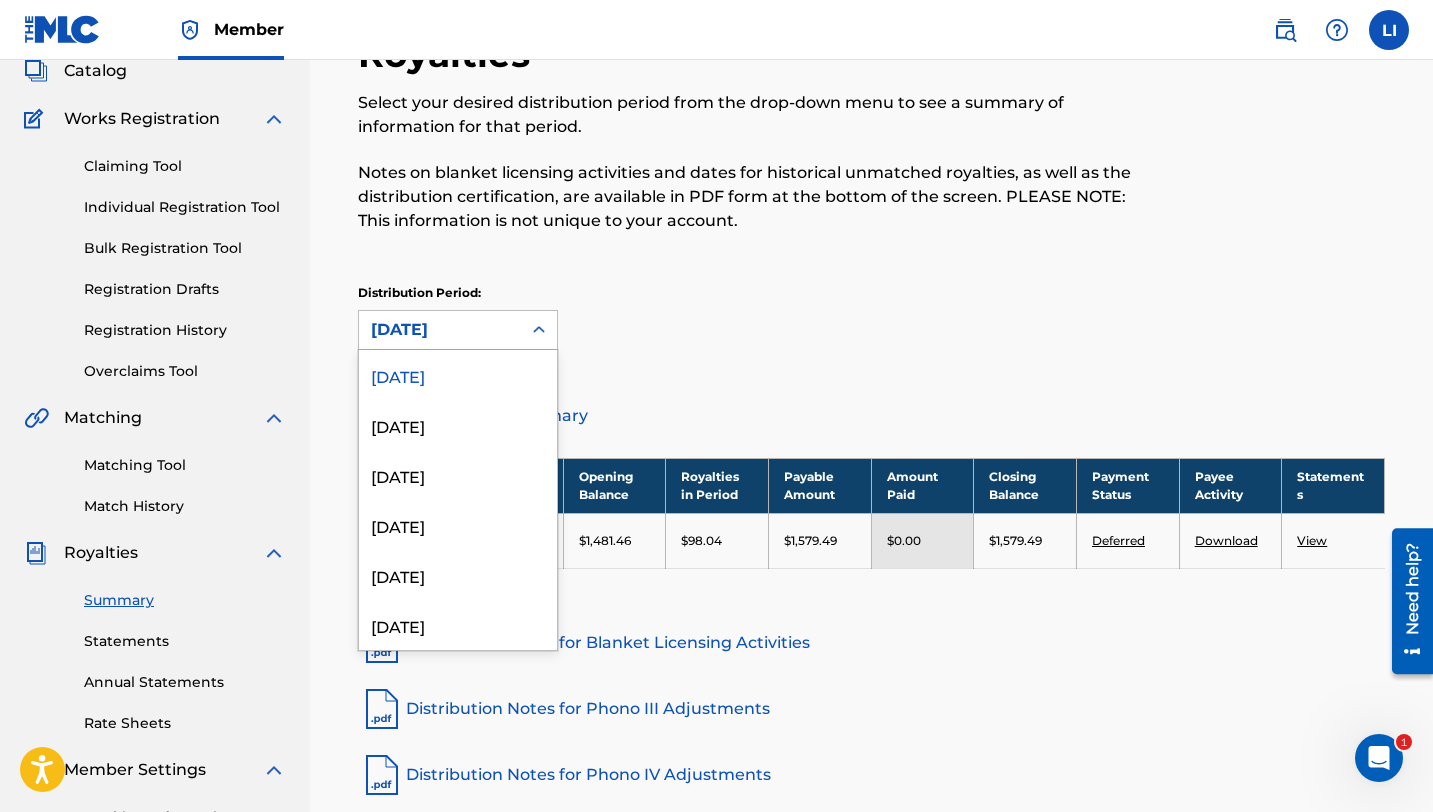 click at bounding box center (539, 330) 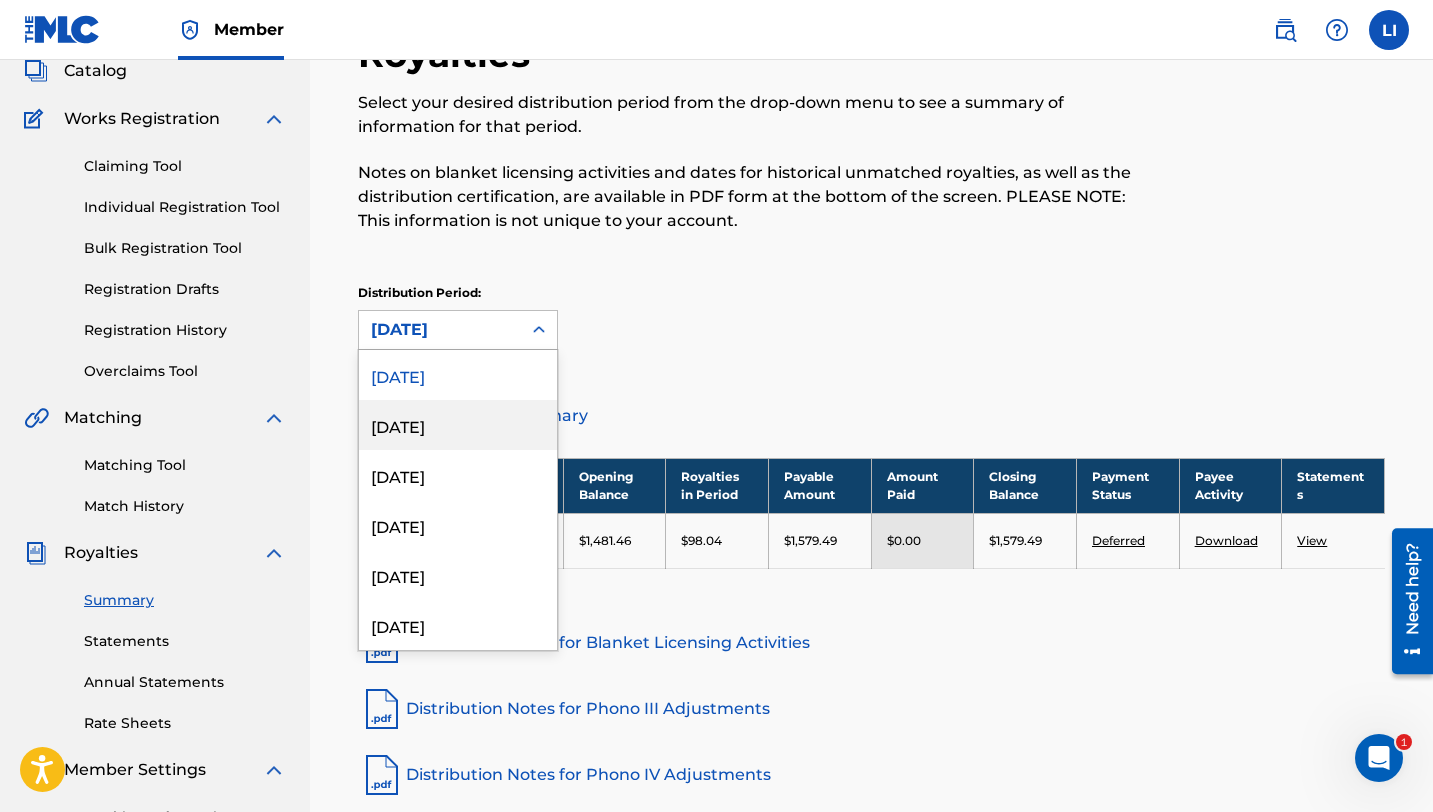 click on "[DATE]" at bounding box center [458, 425] 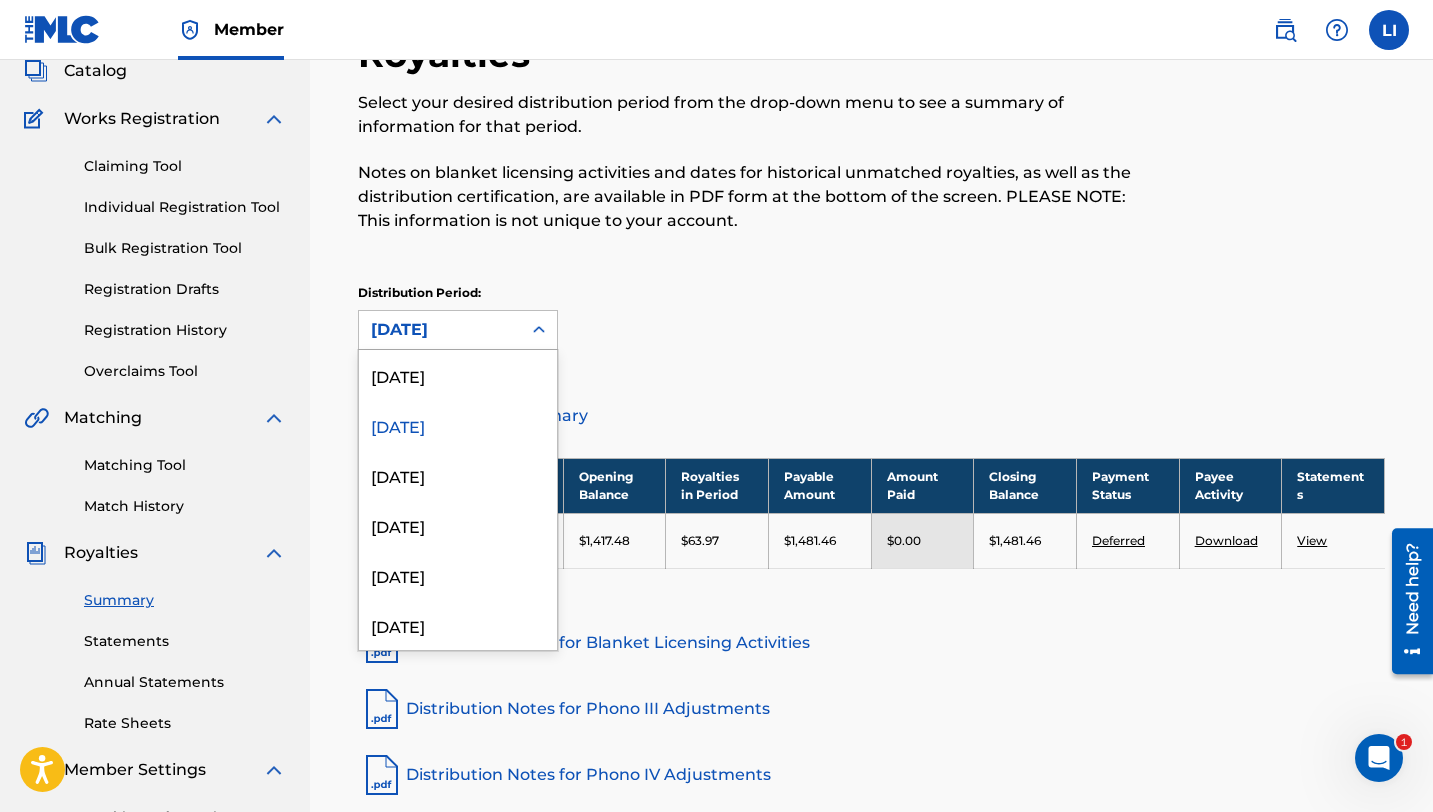 click 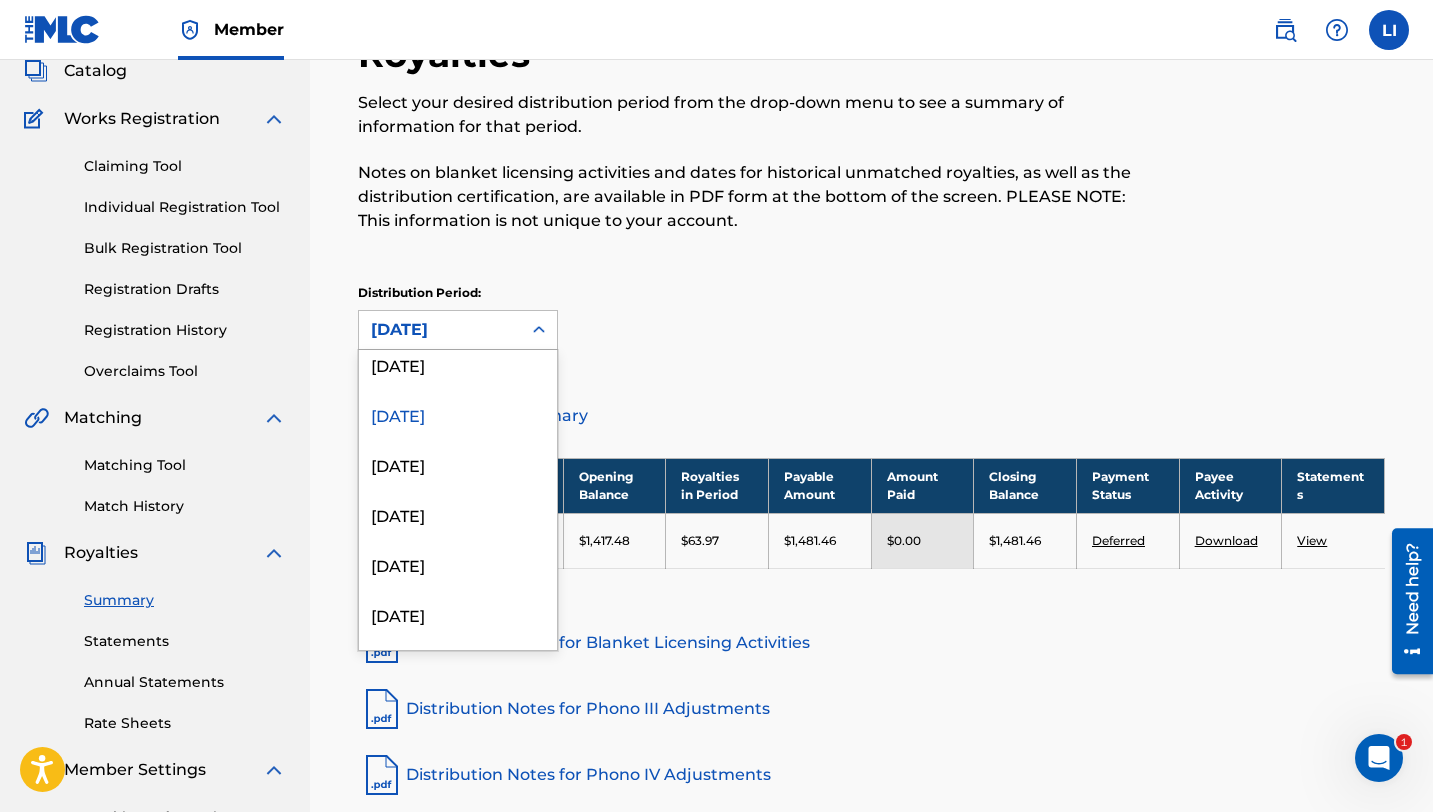 scroll, scrollTop: 13, scrollLeft: 0, axis: vertical 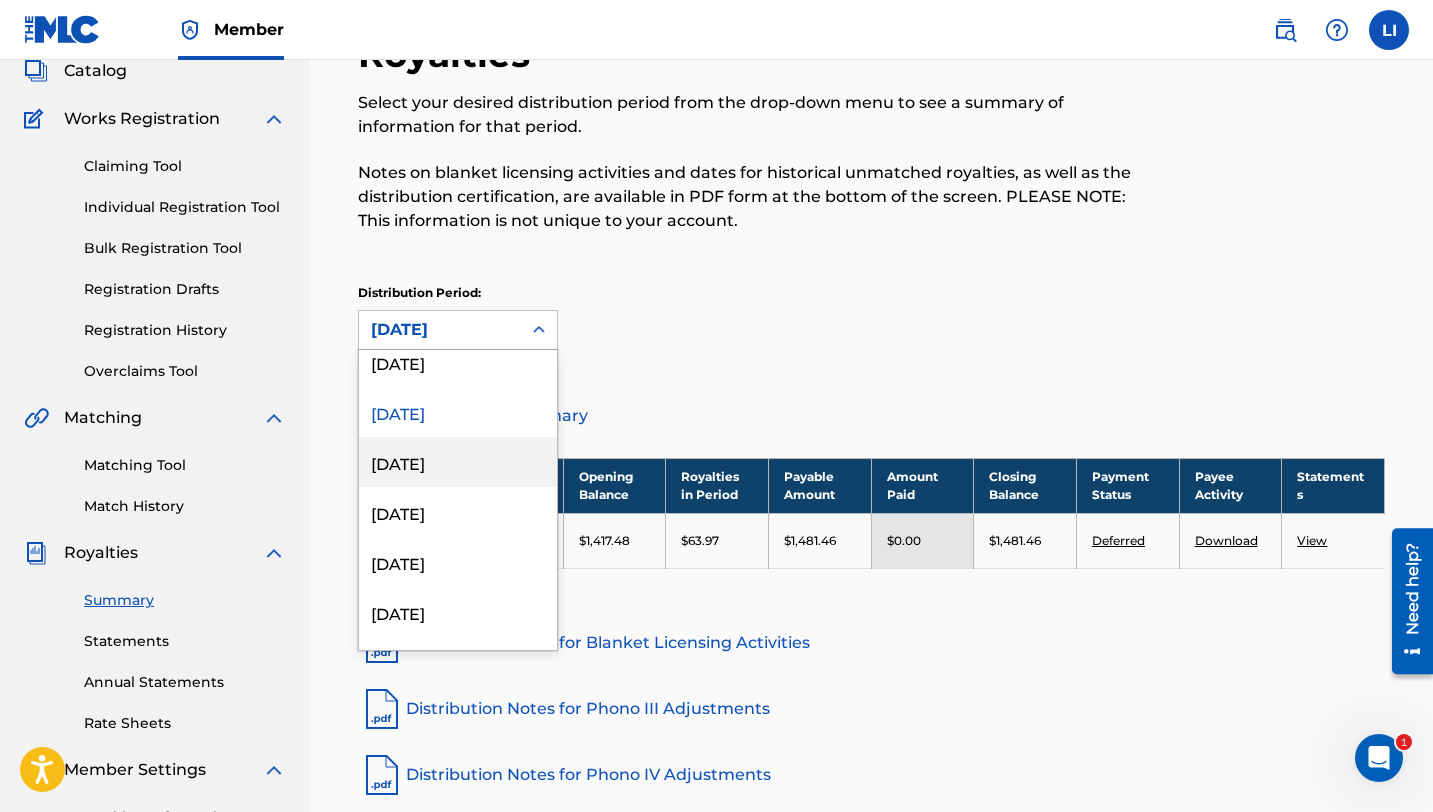 click on "[DATE]" at bounding box center (458, 462) 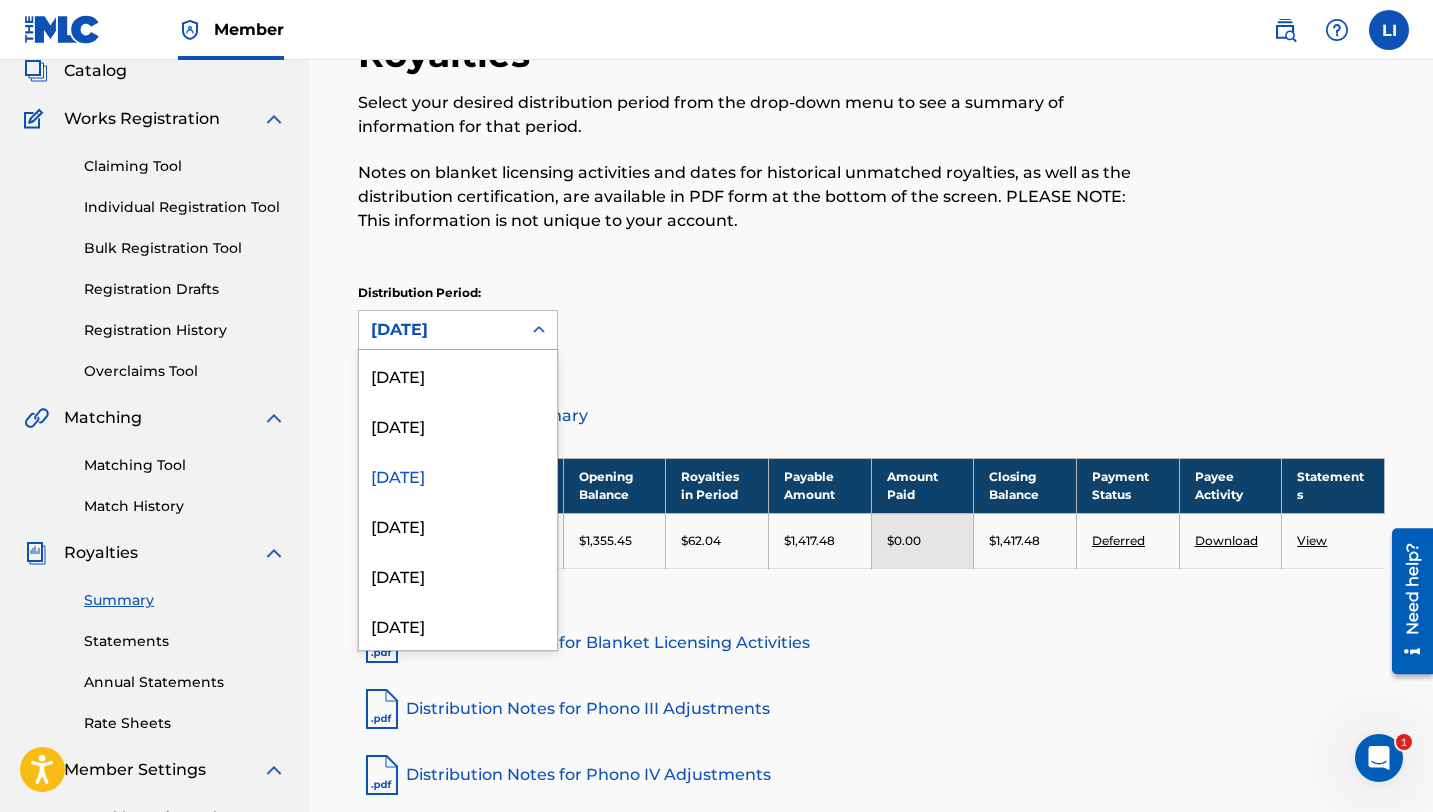 click 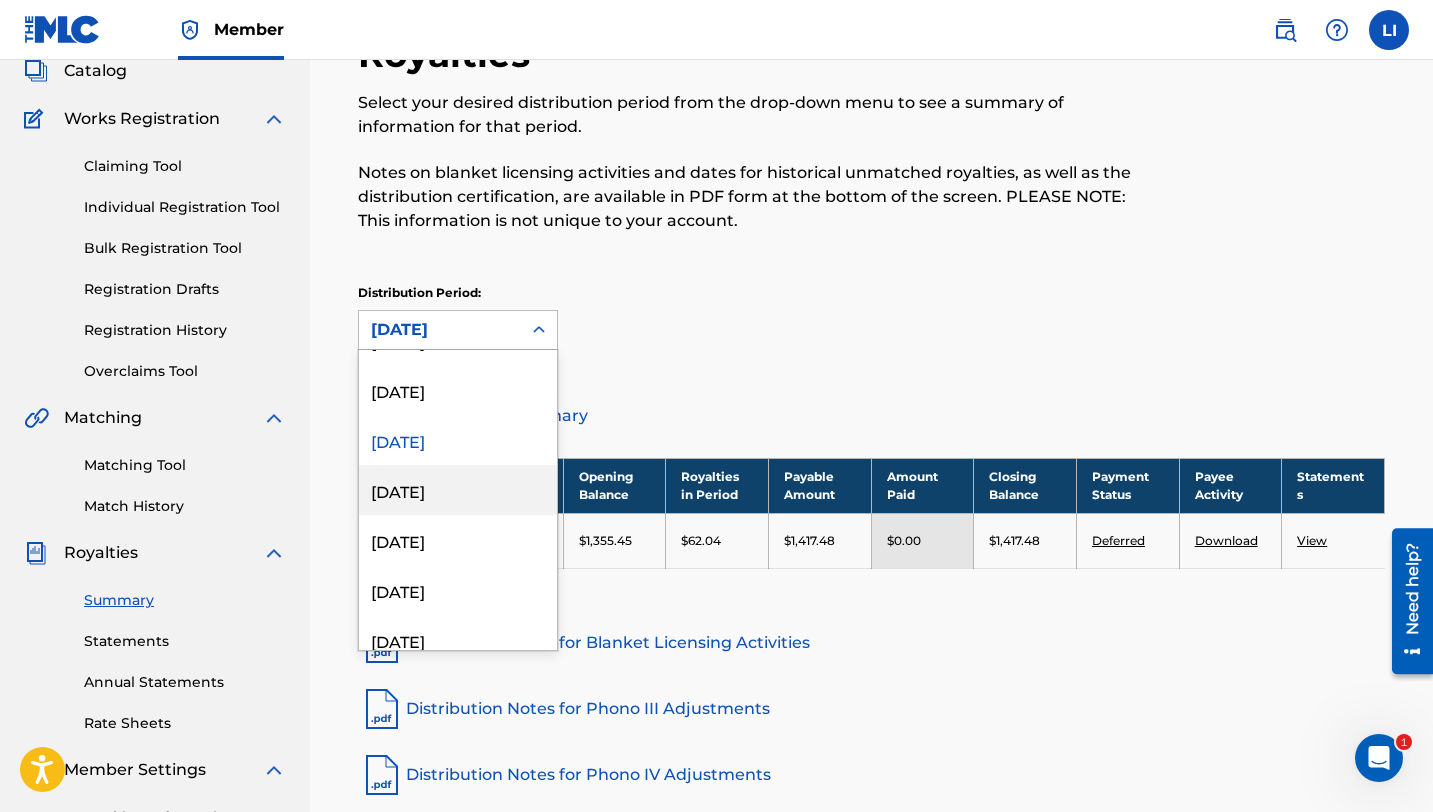 click on "[DATE]" at bounding box center (458, 490) 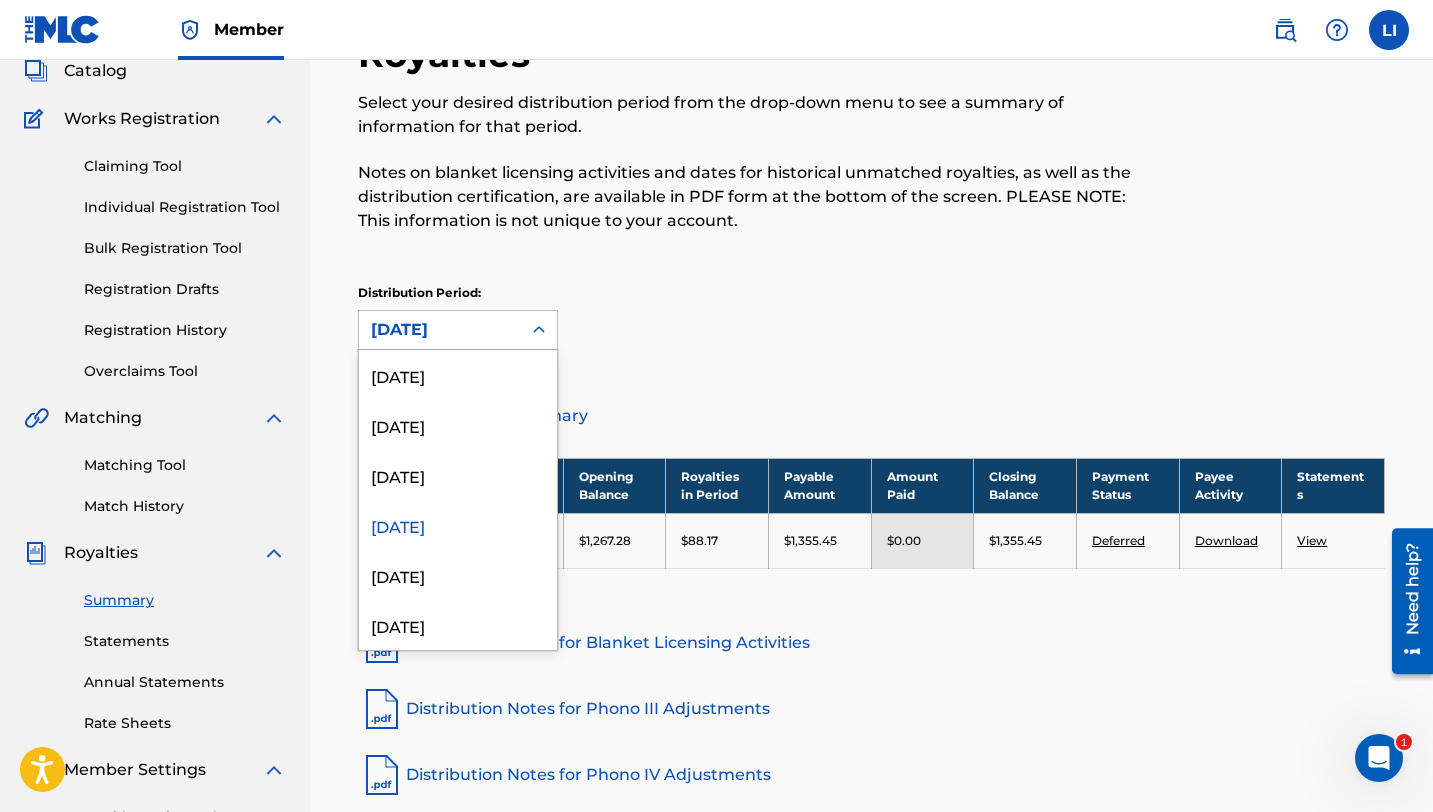 click 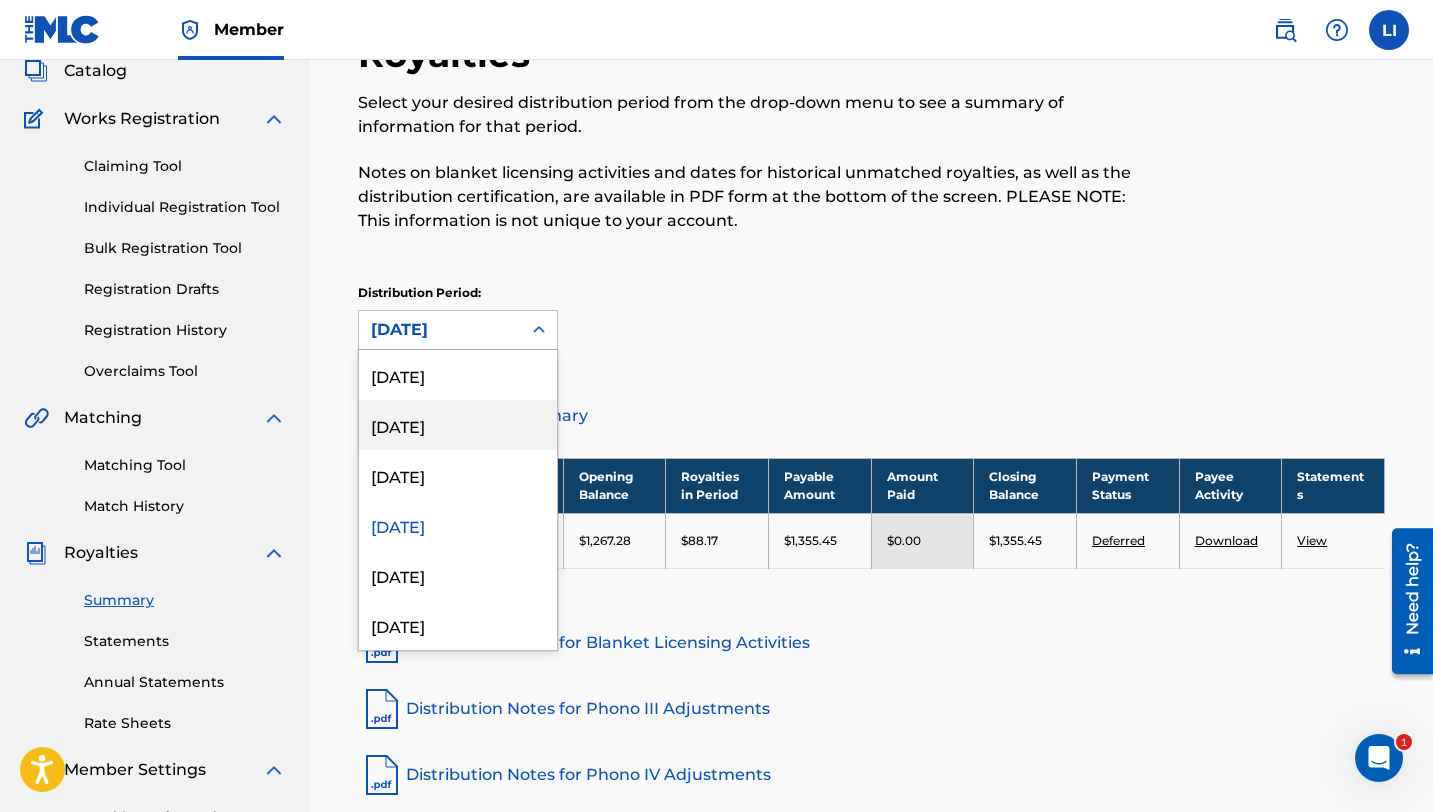 scroll, scrollTop: 39, scrollLeft: 0, axis: vertical 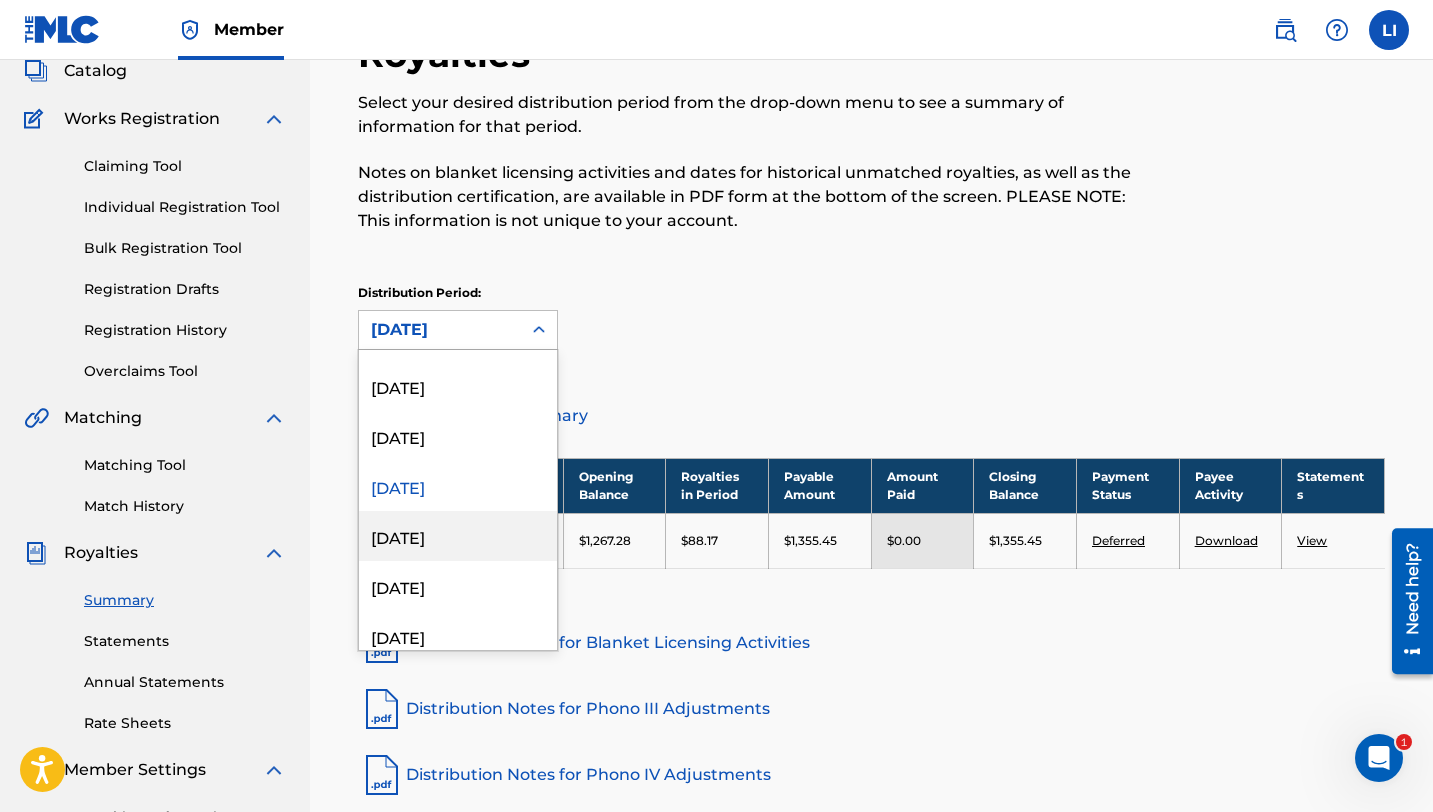 click on "[DATE]" at bounding box center [458, 536] 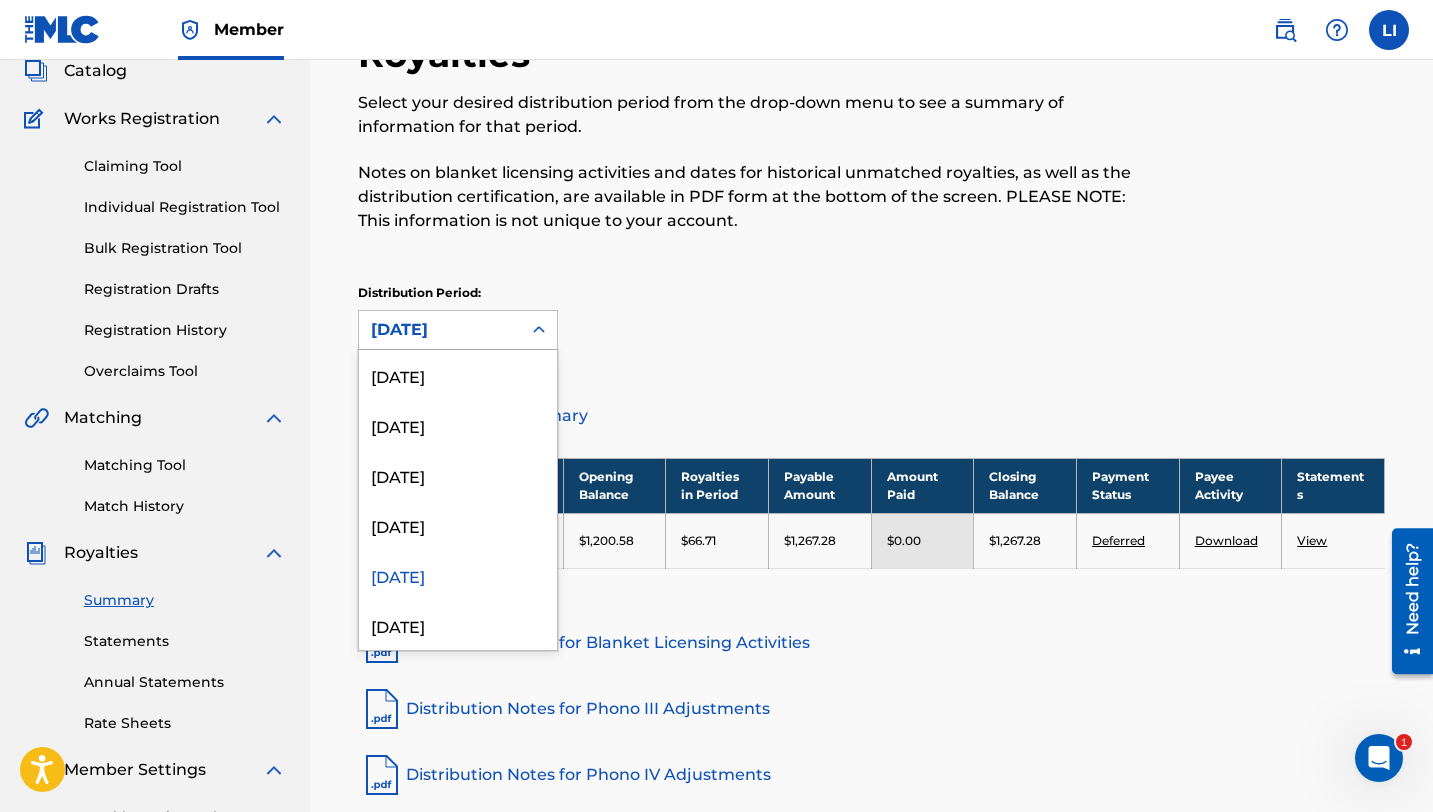 click at bounding box center (539, 330) 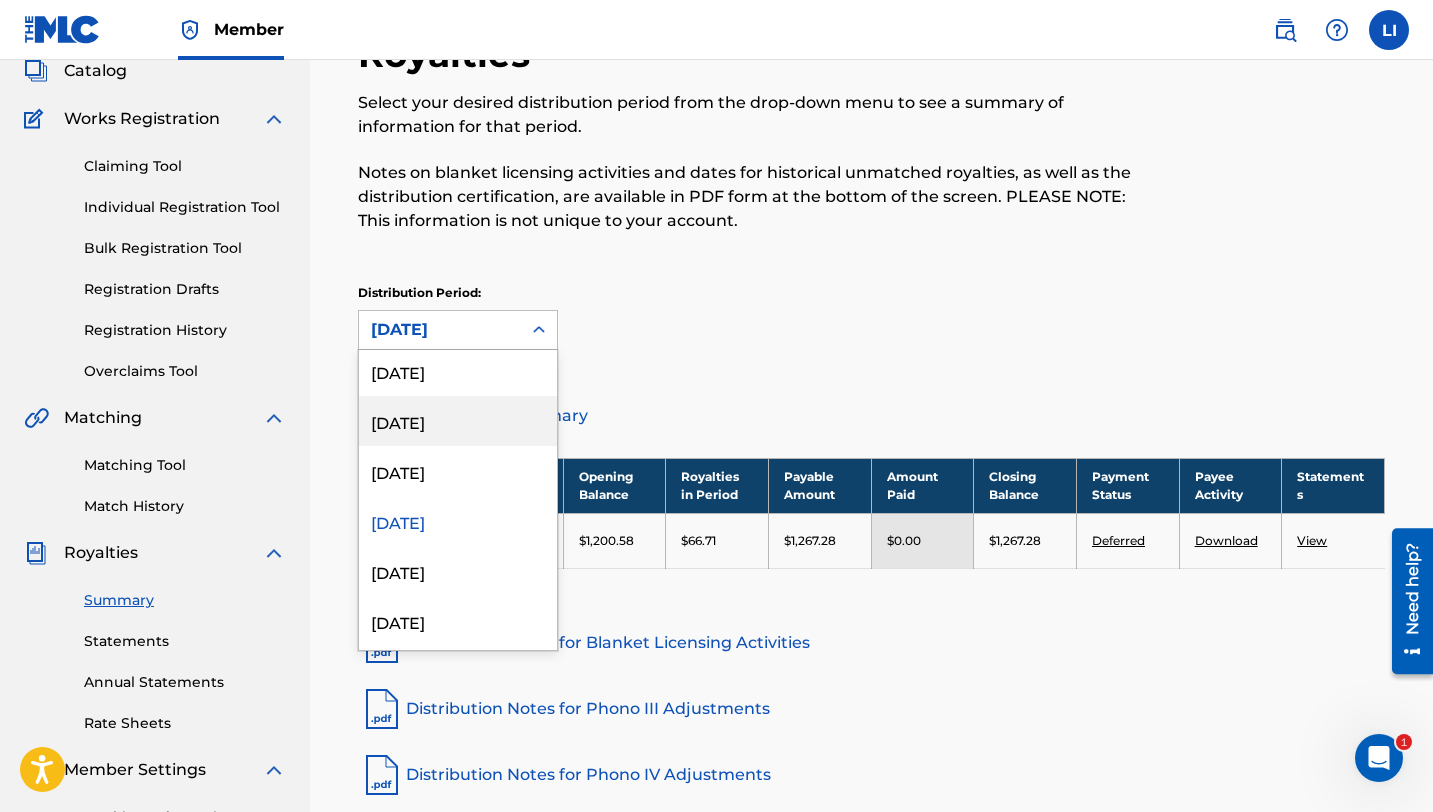 scroll, scrollTop: 72, scrollLeft: 0, axis: vertical 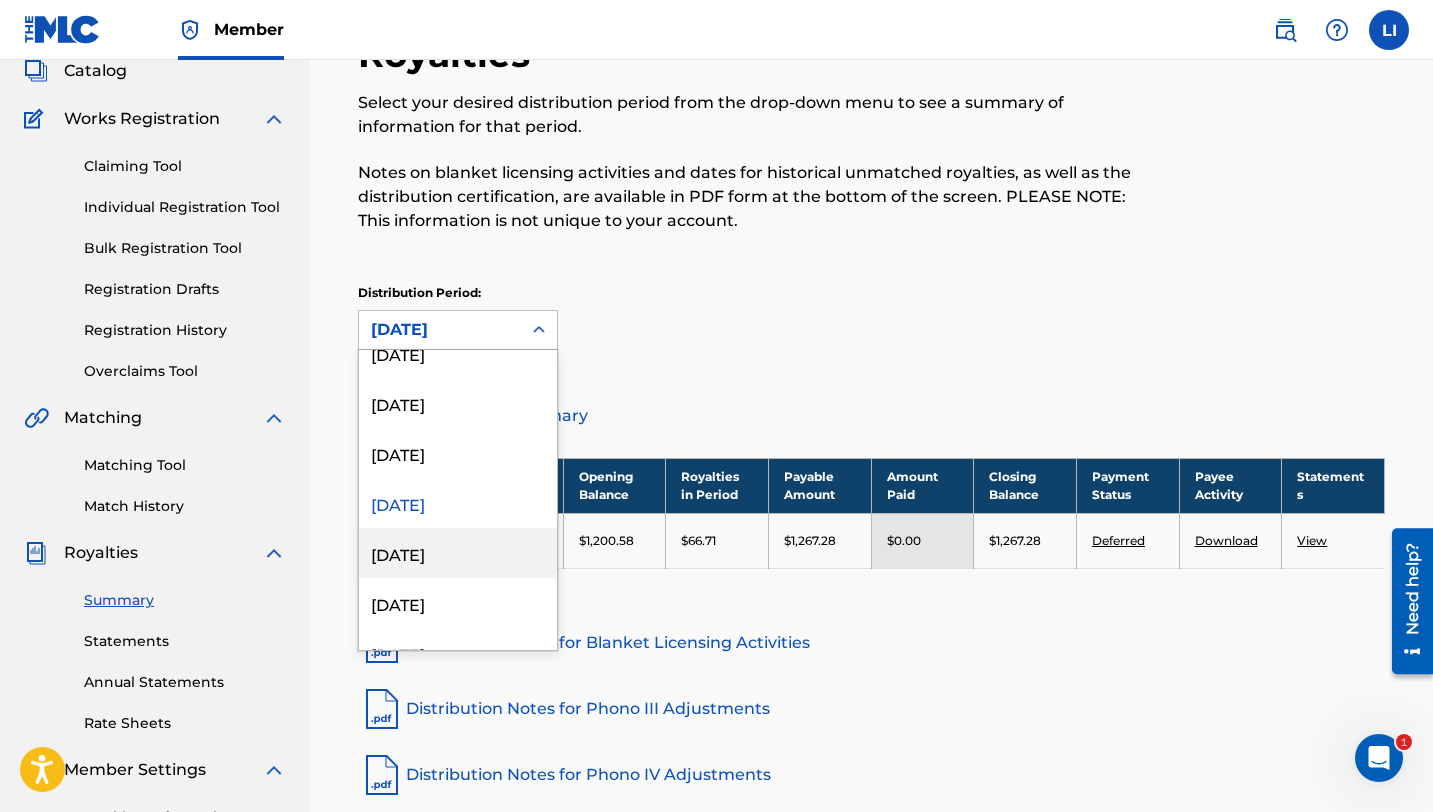 click on "[DATE]" at bounding box center [458, 553] 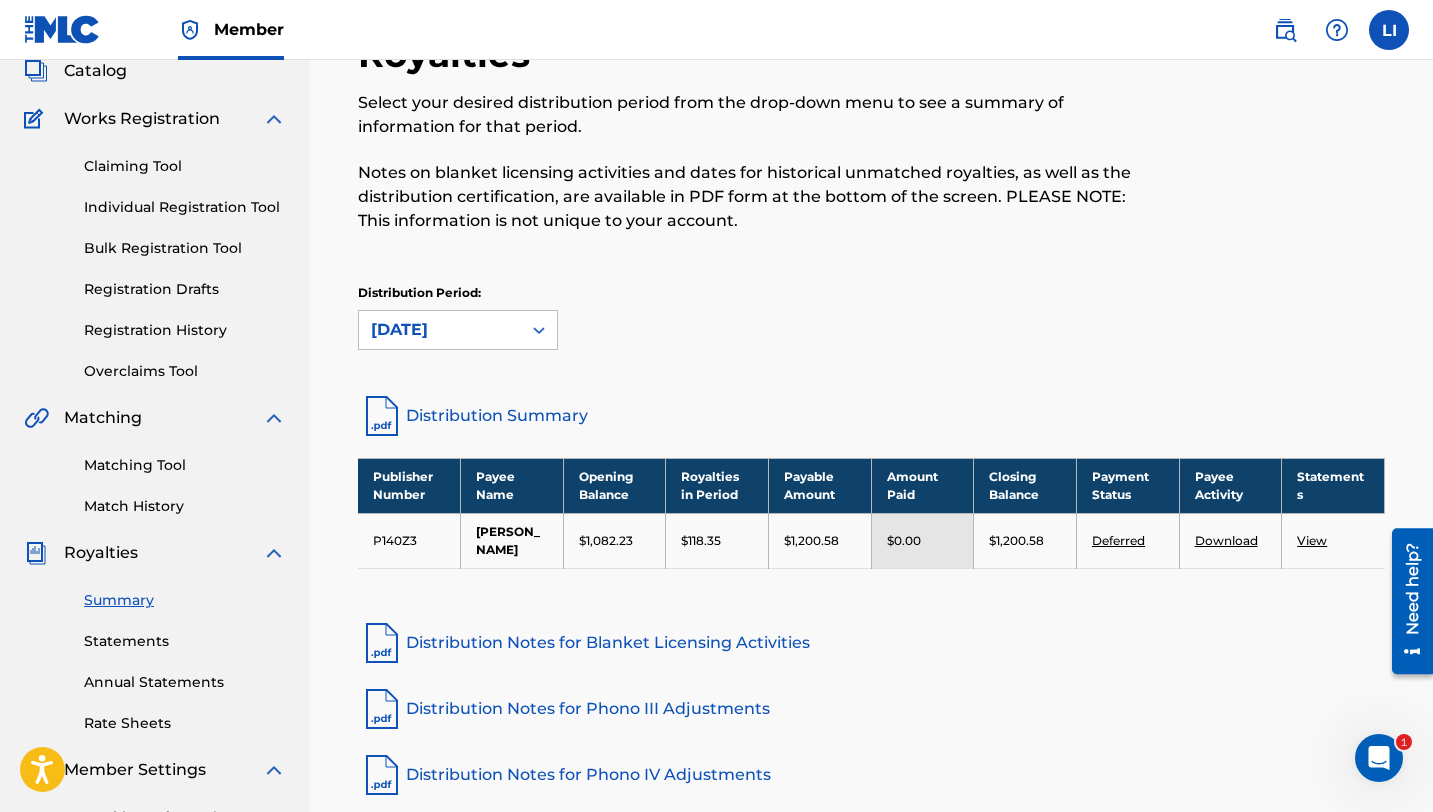 click 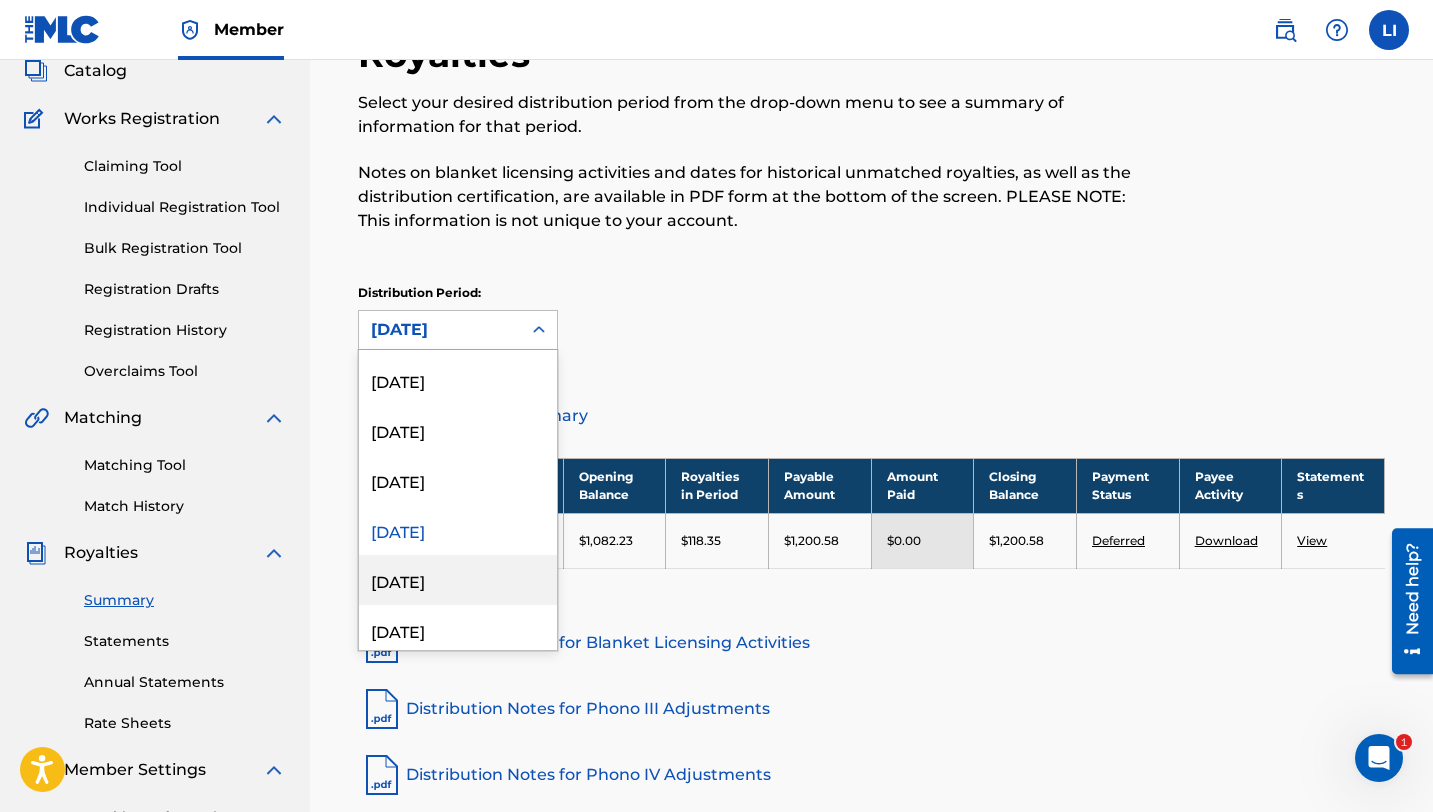 click on "[DATE]" at bounding box center [458, 580] 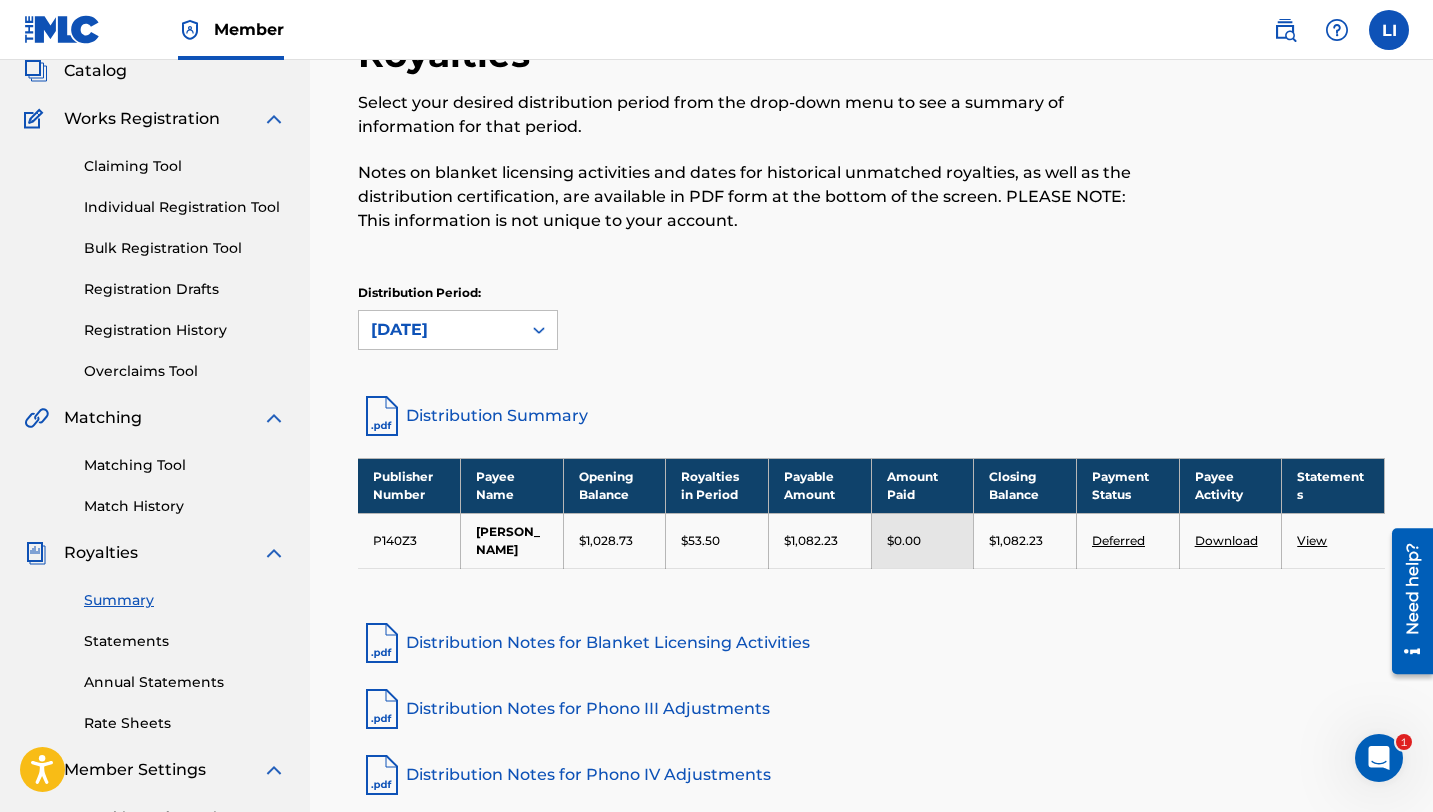 click at bounding box center [539, 330] 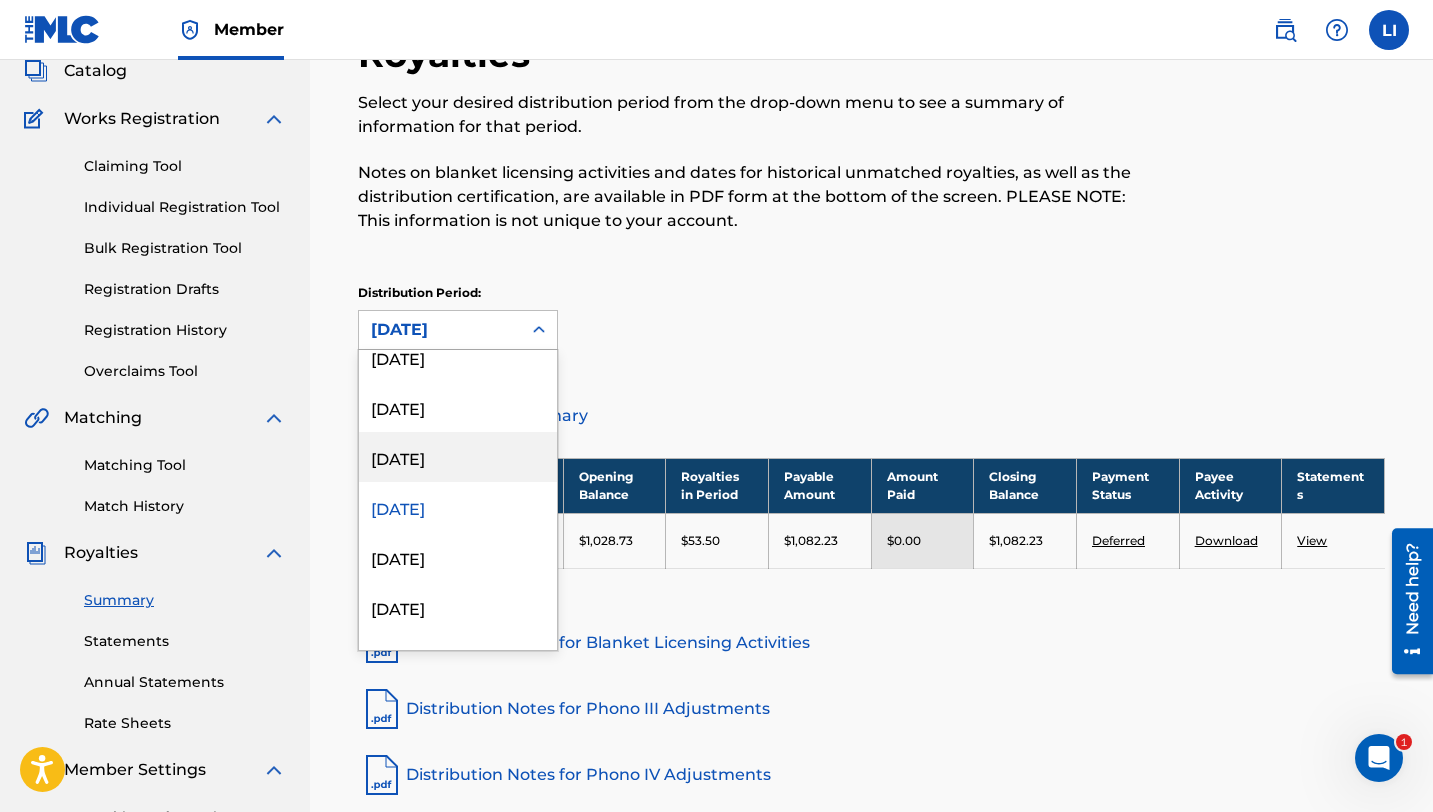 scroll, scrollTop: 179, scrollLeft: 0, axis: vertical 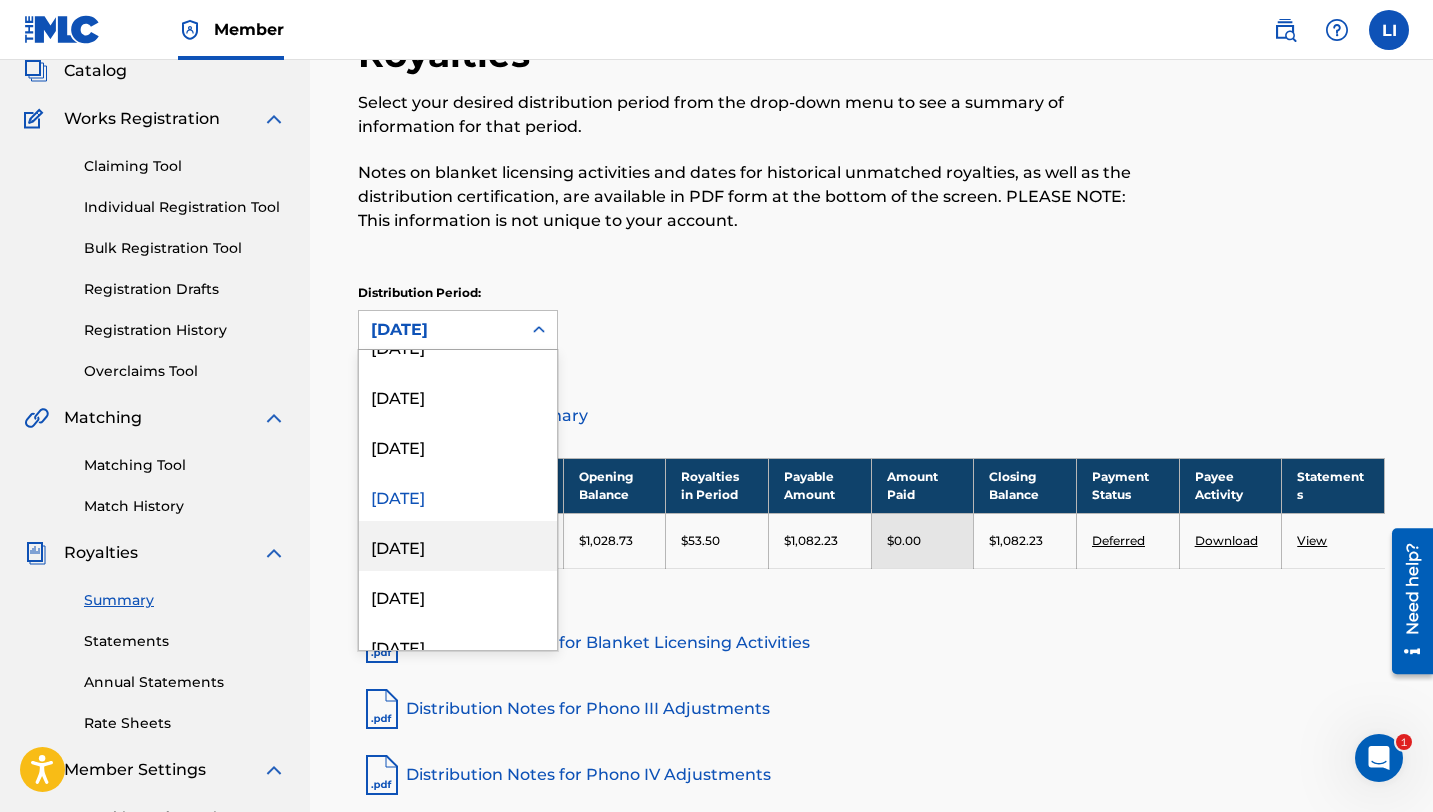 click on "[DATE]" at bounding box center [458, 546] 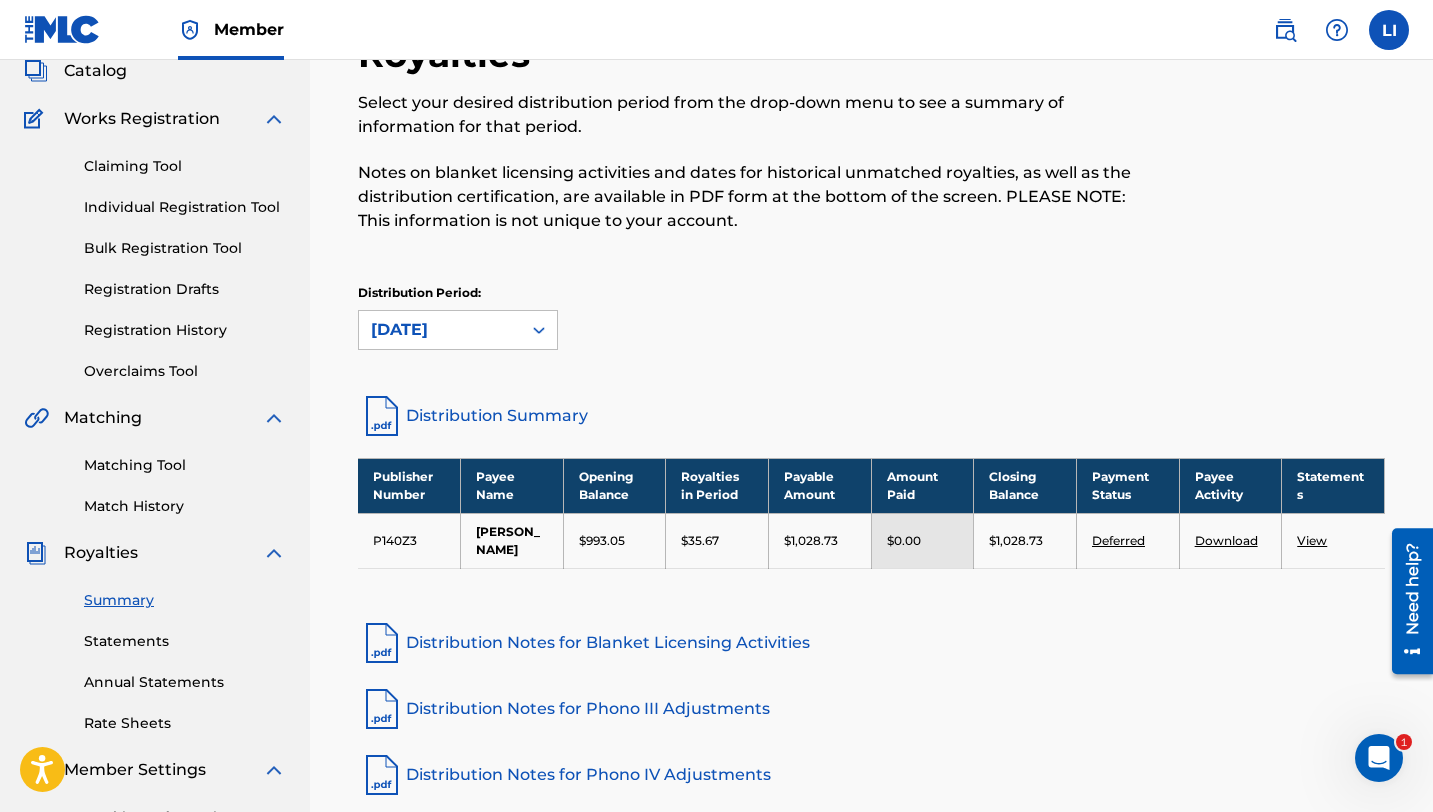 scroll, scrollTop: 0, scrollLeft: 0, axis: both 